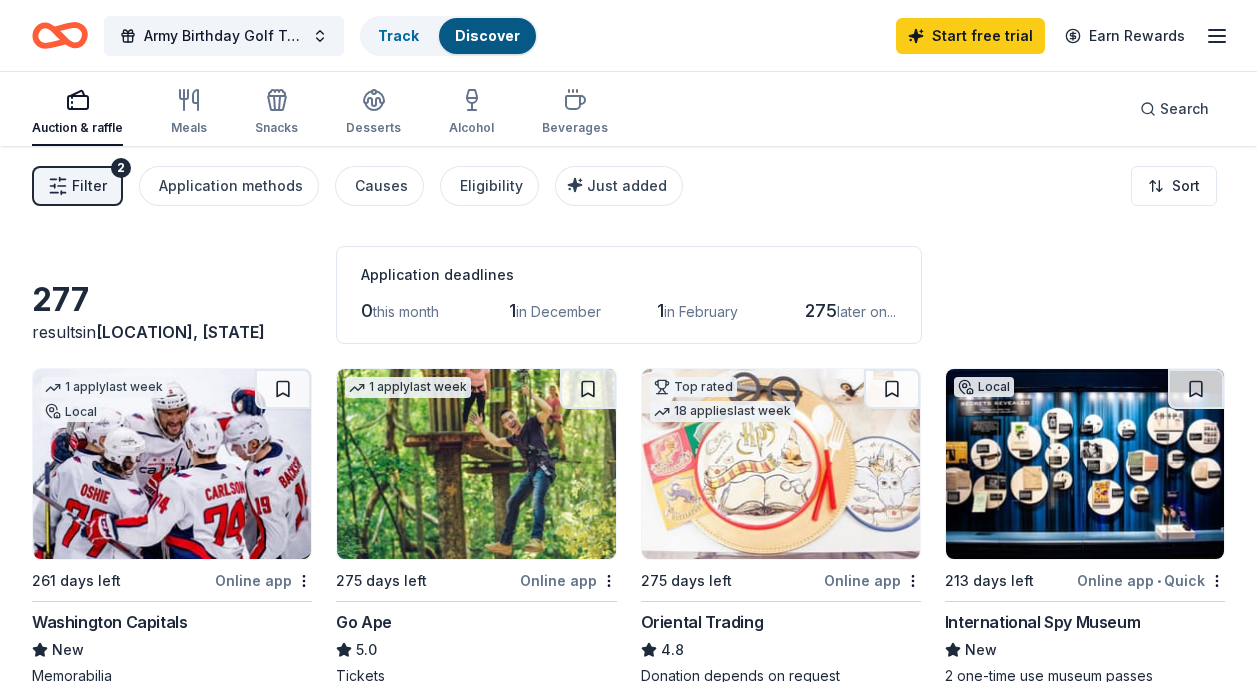 scroll, scrollTop: 170, scrollLeft: 0, axis: vertical 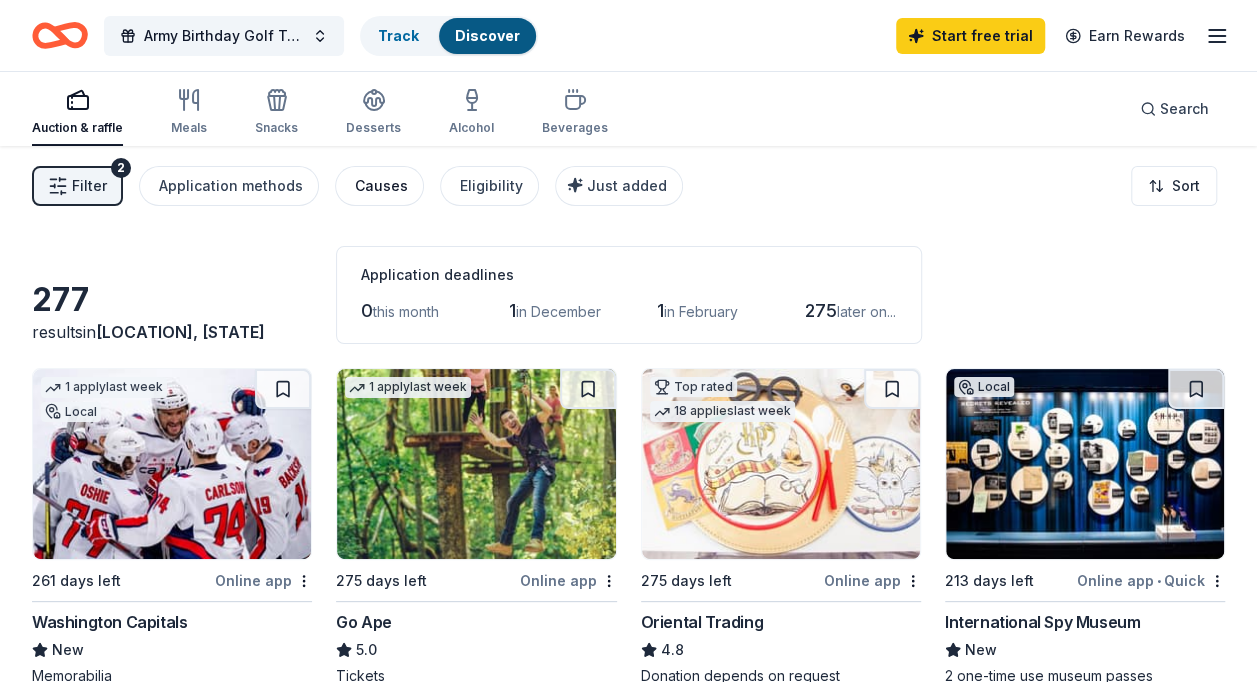 click on "Causes" at bounding box center [381, 186] 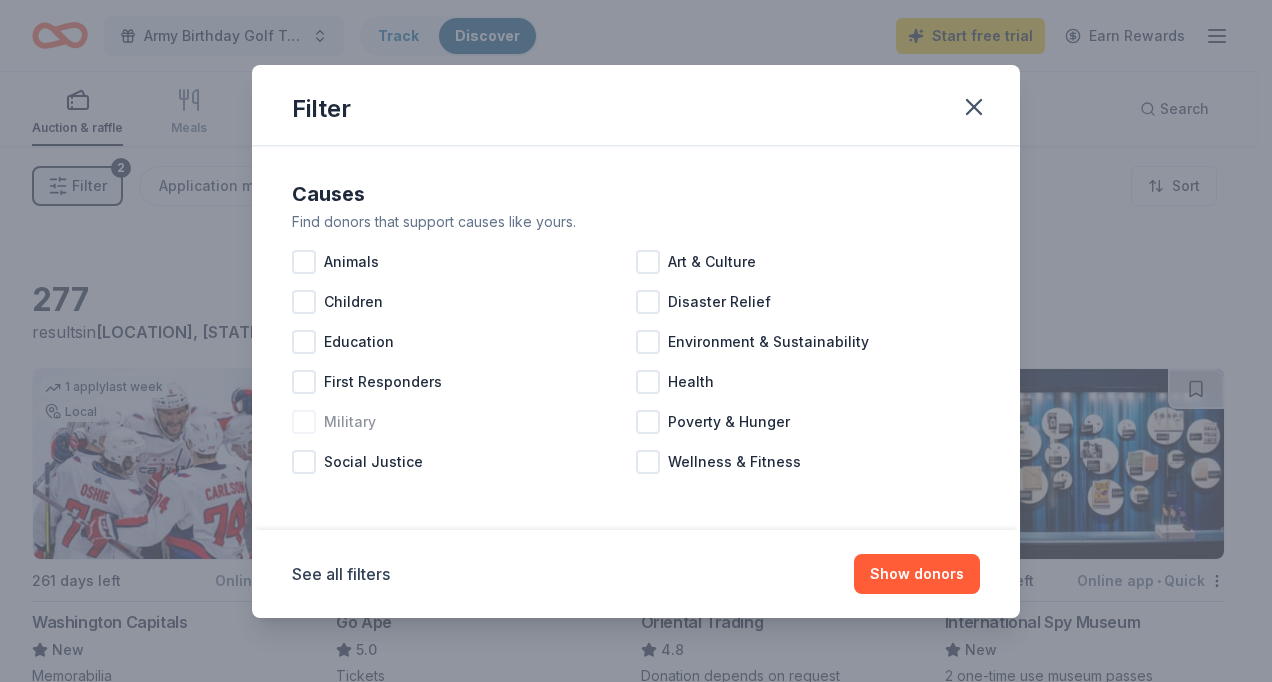 click at bounding box center [304, 422] 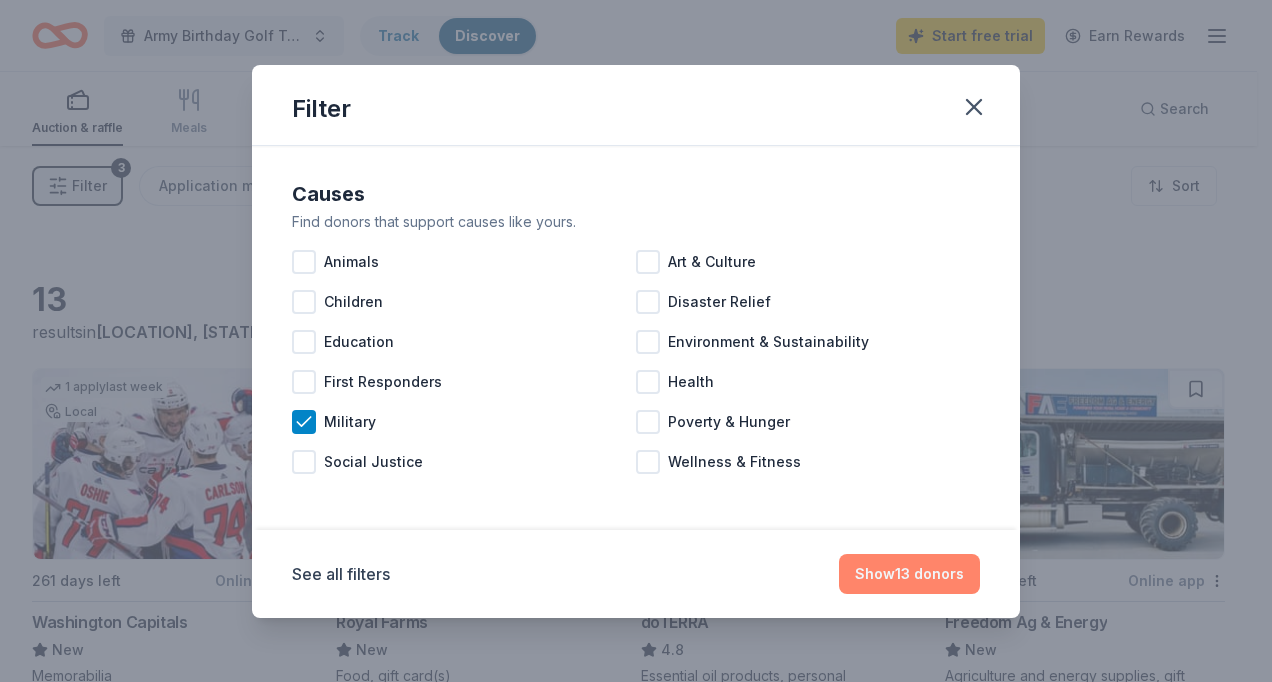 click on "Show  13   donors" at bounding box center [909, 574] 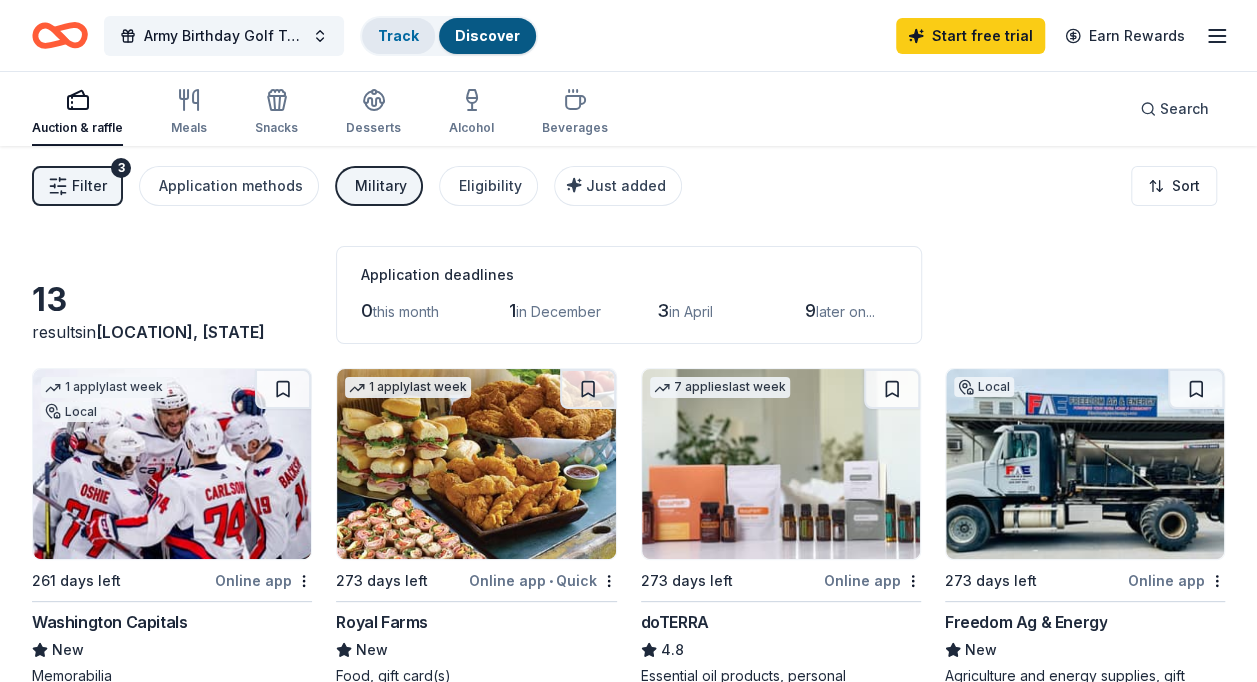 click on "Track" at bounding box center (398, 35) 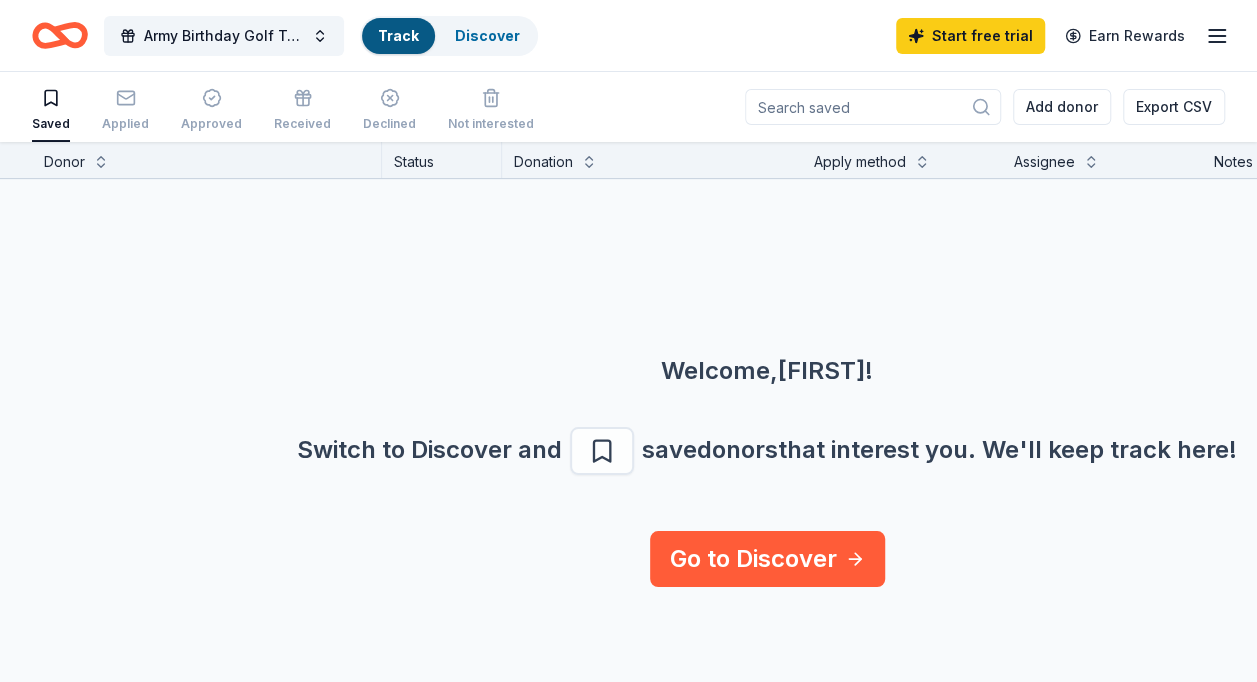 scroll, scrollTop: 0, scrollLeft: 0, axis: both 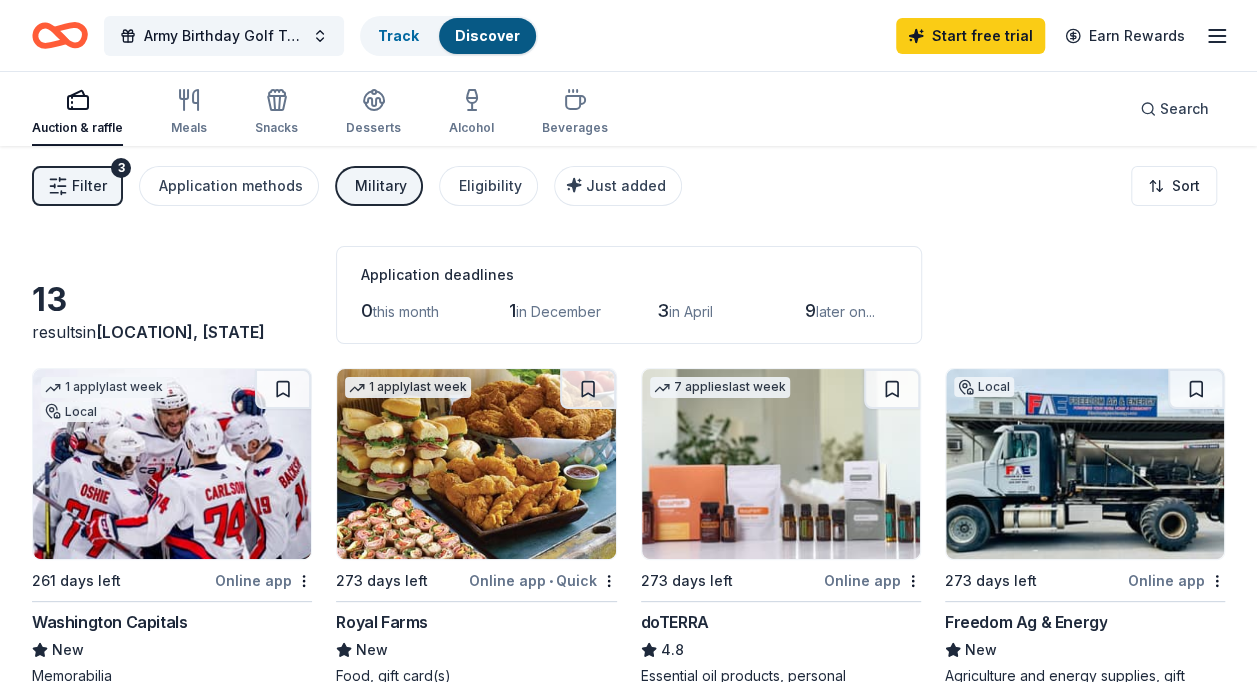 click on "Filter" at bounding box center (89, 186) 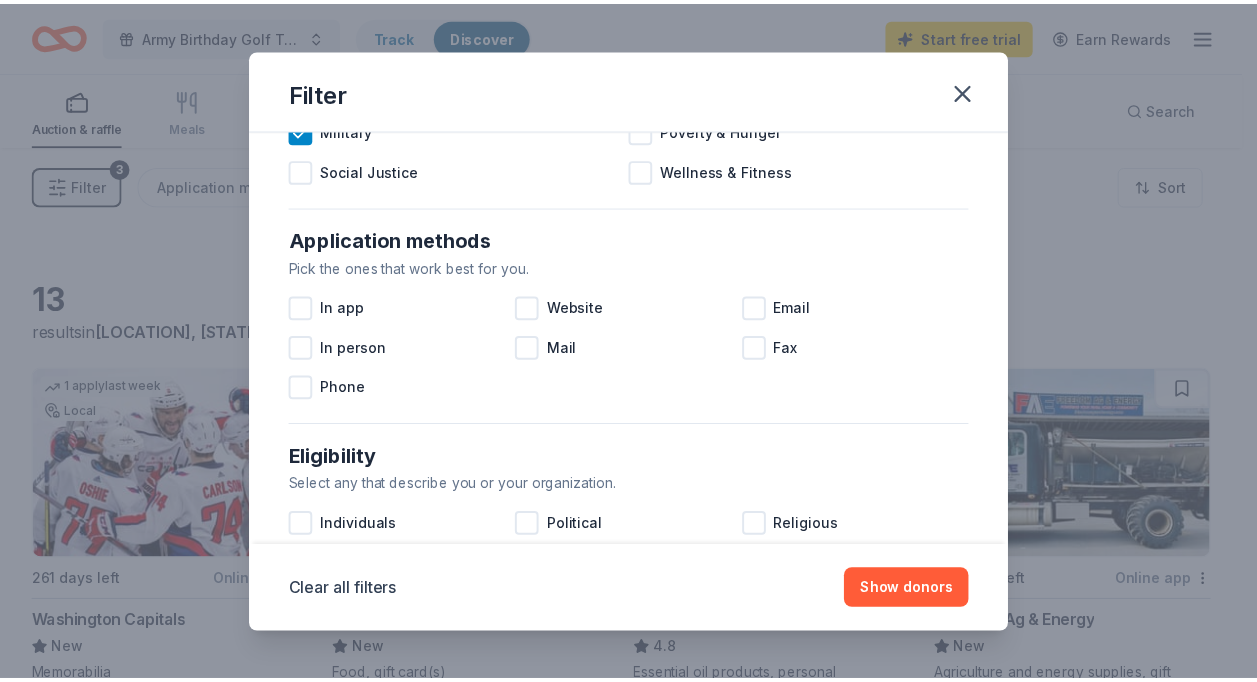 scroll, scrollTop: 212, scrollLeft: 0, axis: vertical 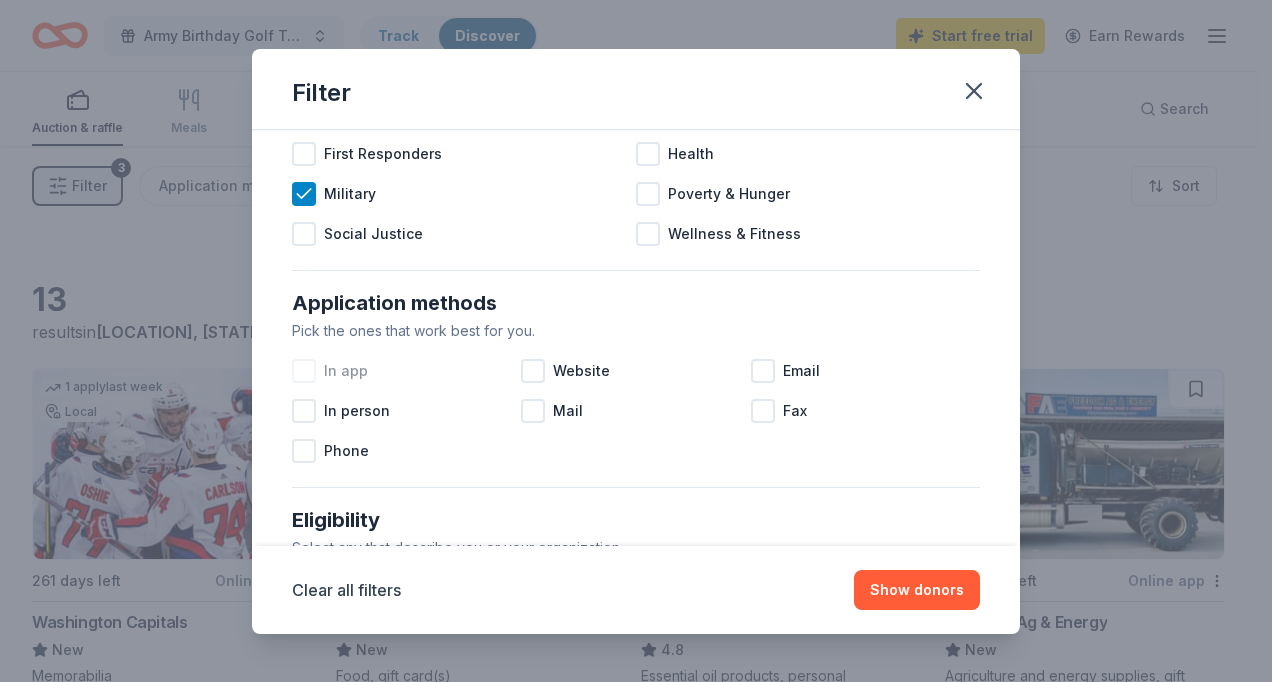 click at bounding box center (304, 371) 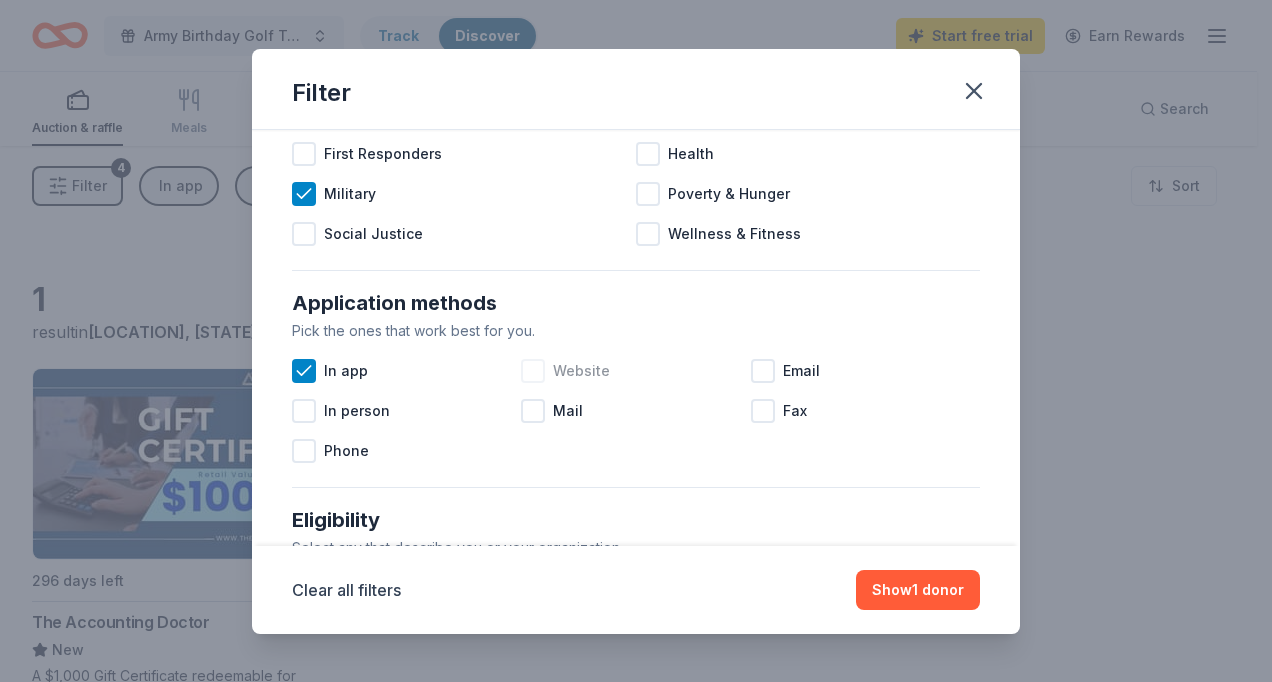 click at bounding box center (533, 371) 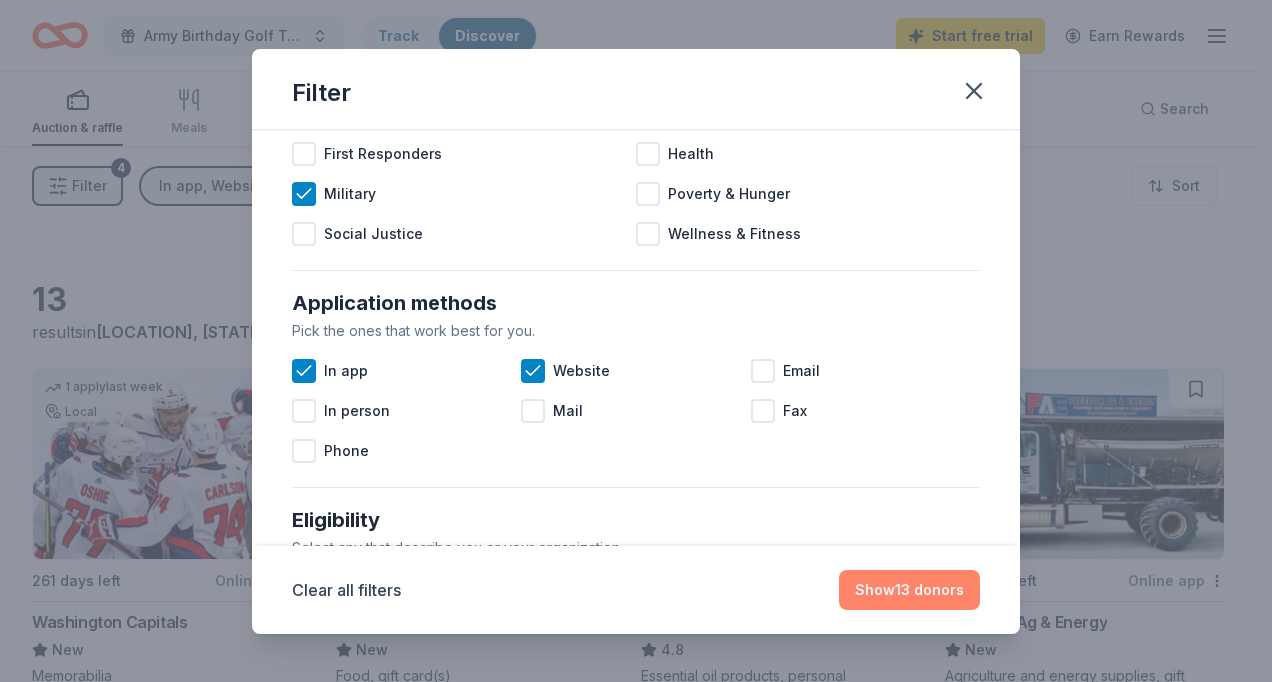 click on "Show  13   donors" at bounding box center [909, 590] 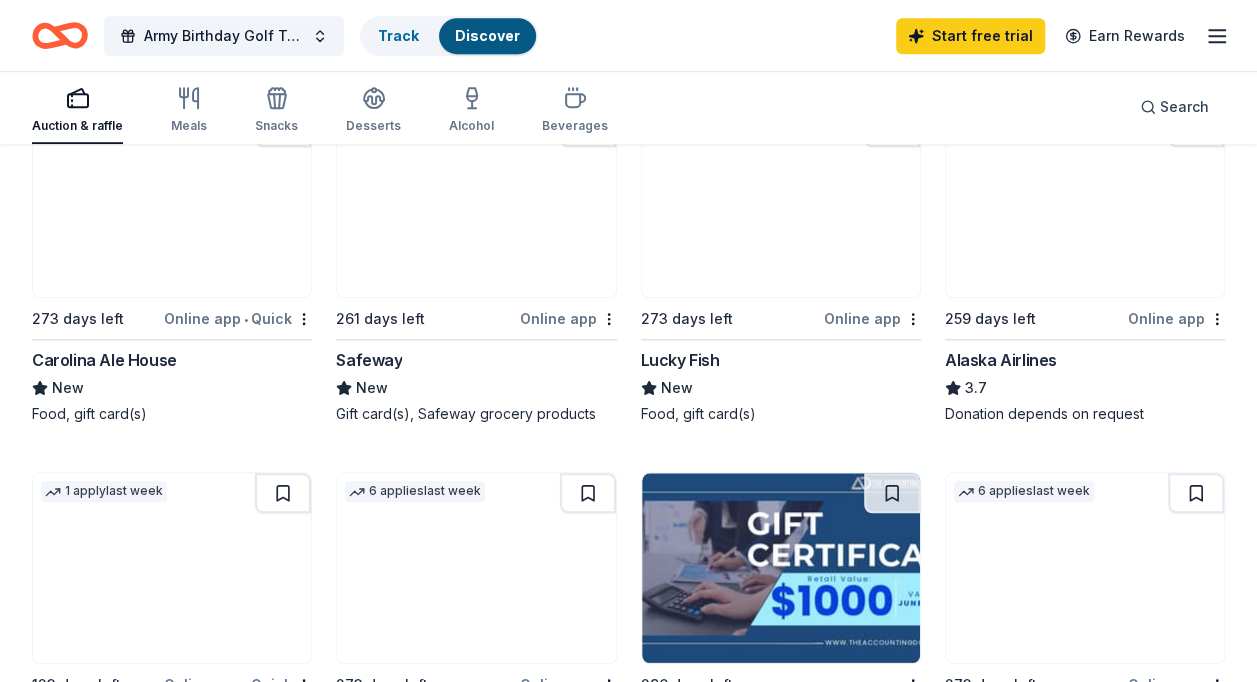 scroll, scrollTop: 655, scrollLeft: 0, axis: vertical 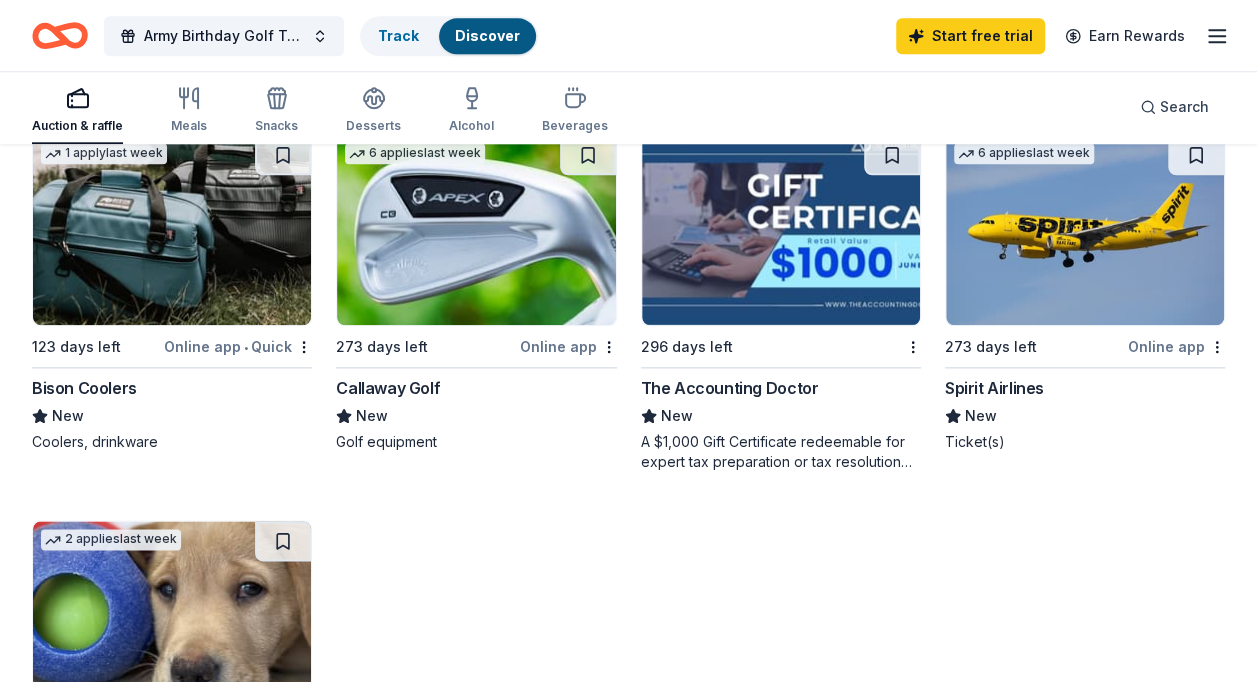 click on "Online app" at bounding box center [568, 346] 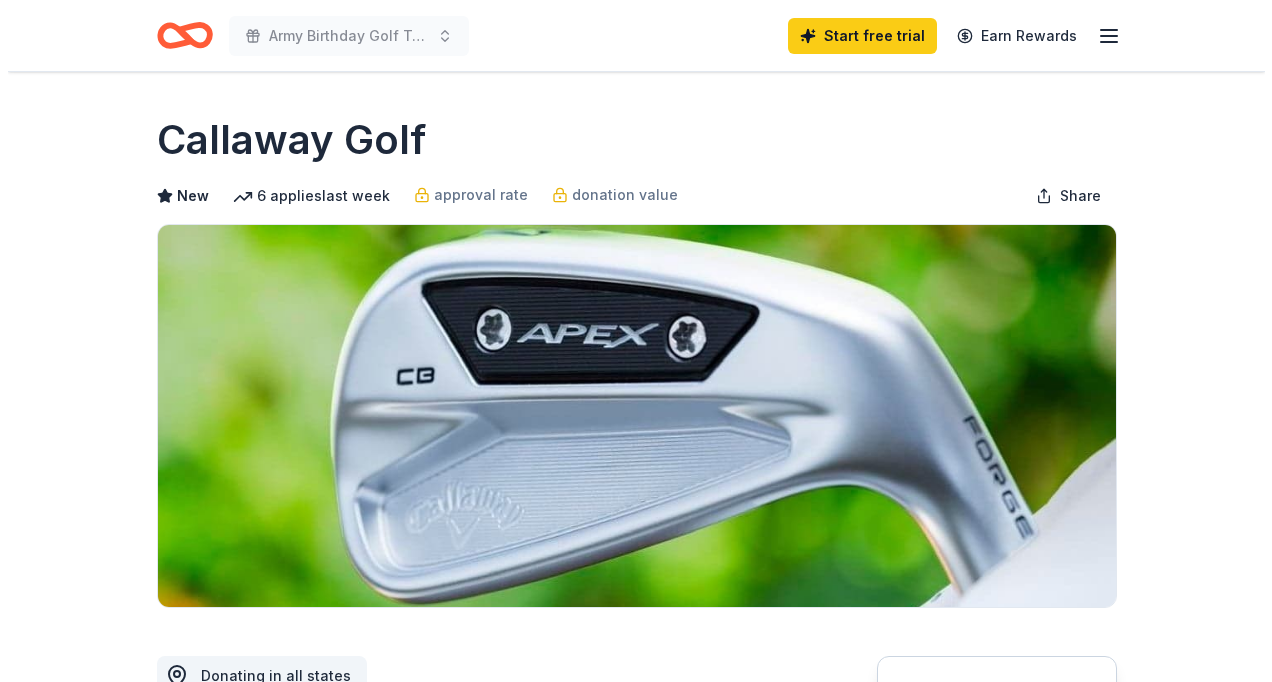 scroll, scrollTop: 0, scrollLeft: 0, axis: both 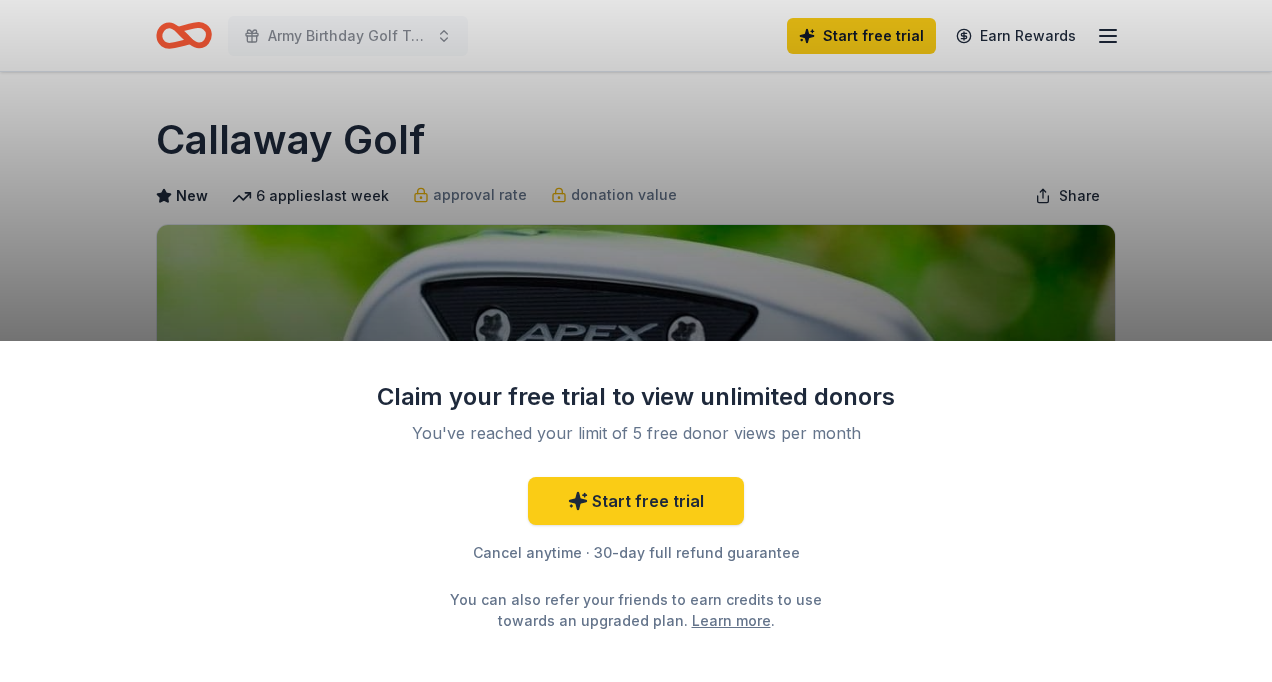 click on "Claim your free trial to view unlimited donors You've reached your limit of 5 free donor views per month Start free  trial Cancel anytime · 30-day full refund guarantee You can also refer your friends to earn credits to use towards an upgraded plan.   Learn more ." at bounding box center [636, 341] 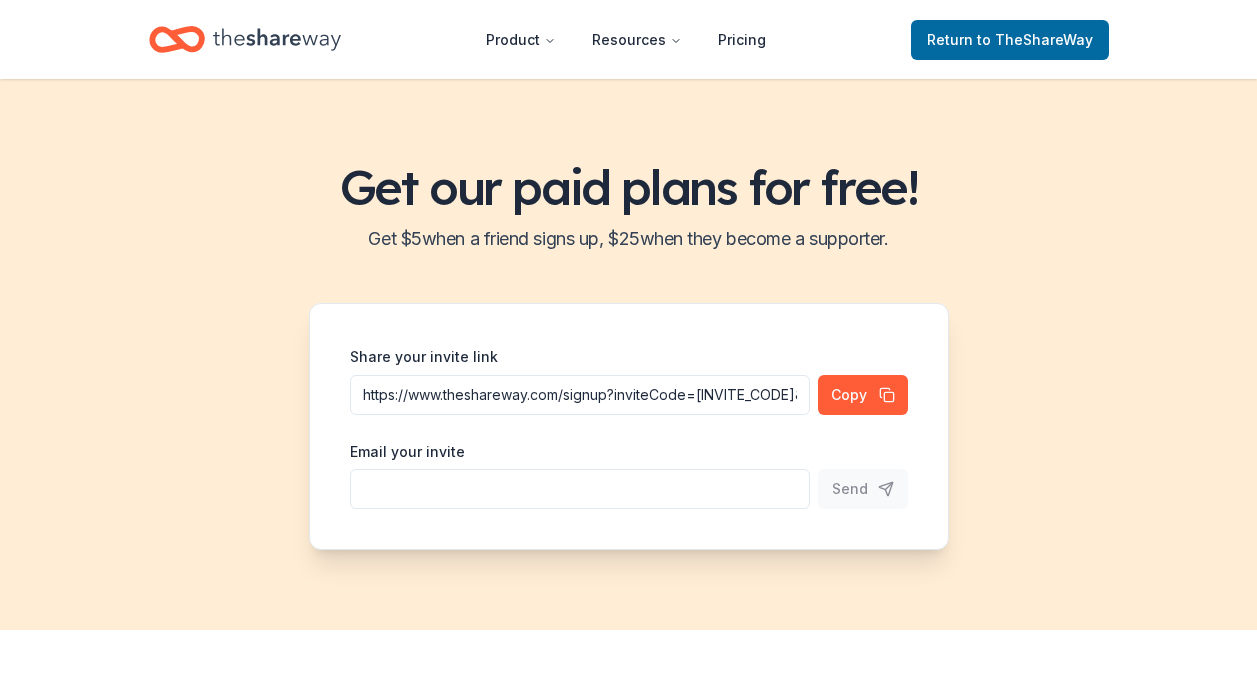 scroll, scrollTop: 0, scrollLeft: 0, axis: both 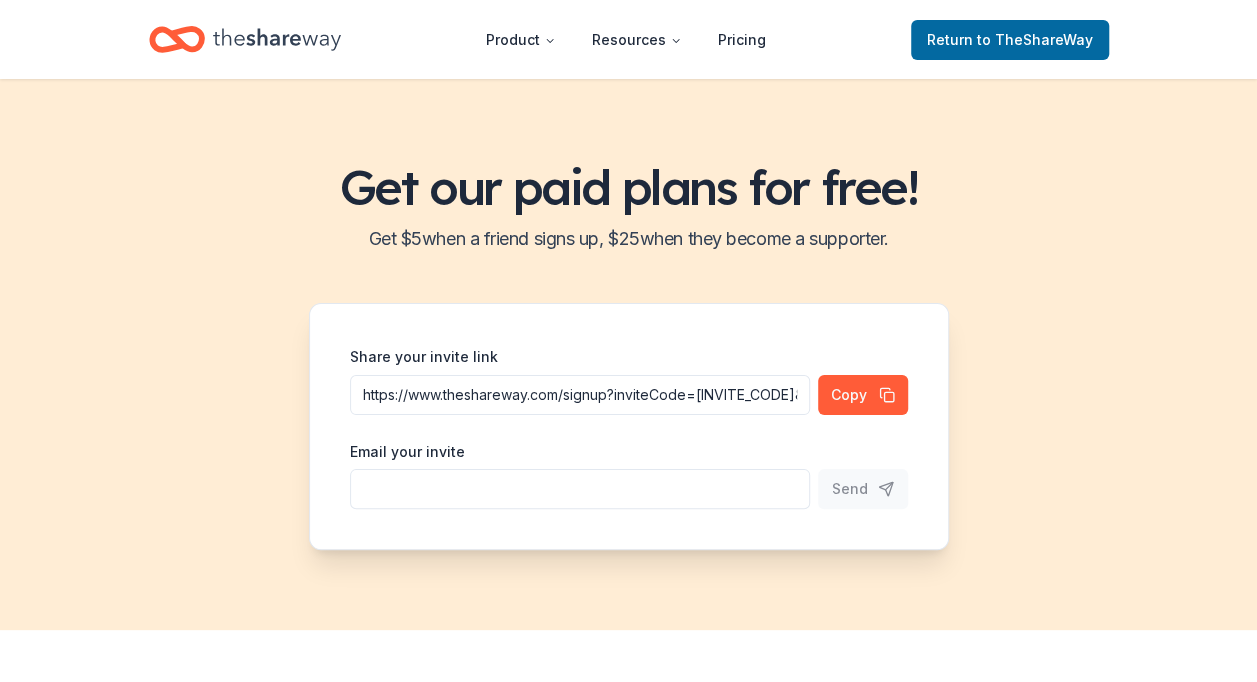 click on "Get our paid plans for free! Get $ 5  when a friend signs up, $ 25  when they become a supporter. Share your invite link https://www.theshareway.com/signup?inviteCode=[INVITE_CODE]&utm_campaign=referral_link Copy Email your invite Send" at bounding box center (628, 354) 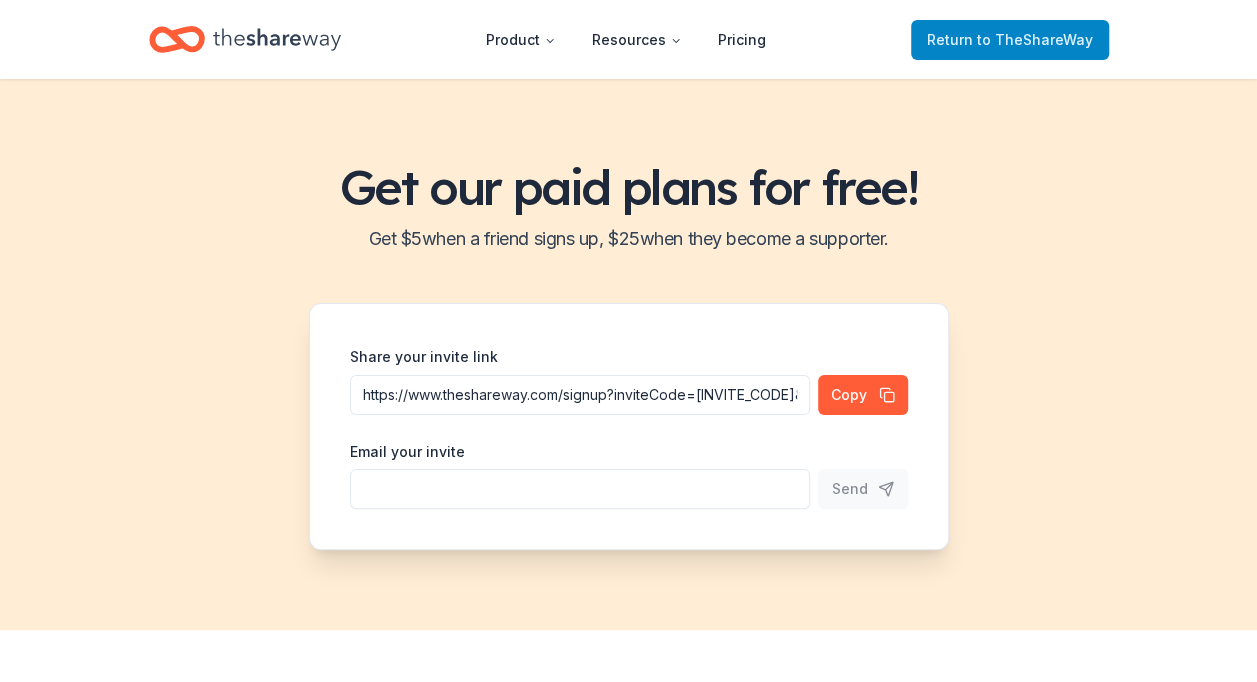 click on "to TheShareWay" at bounding box center (1035, 39) 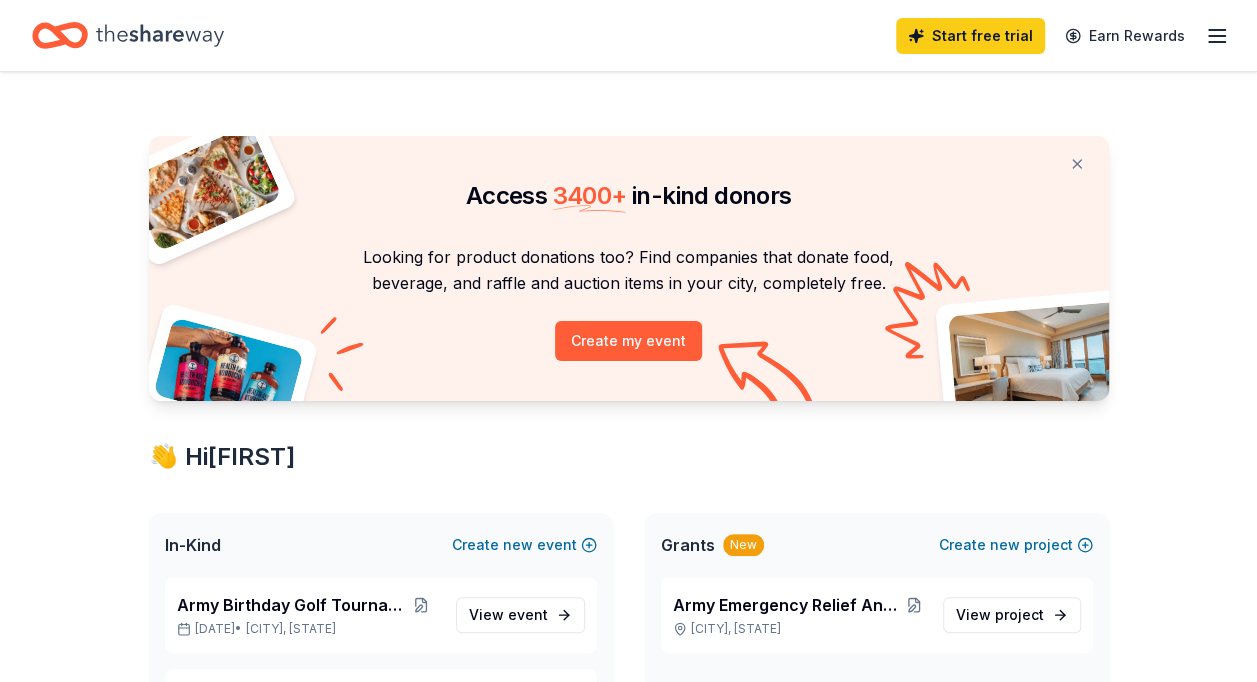 click on "Start free  trial" at bounding box center [970, 36] 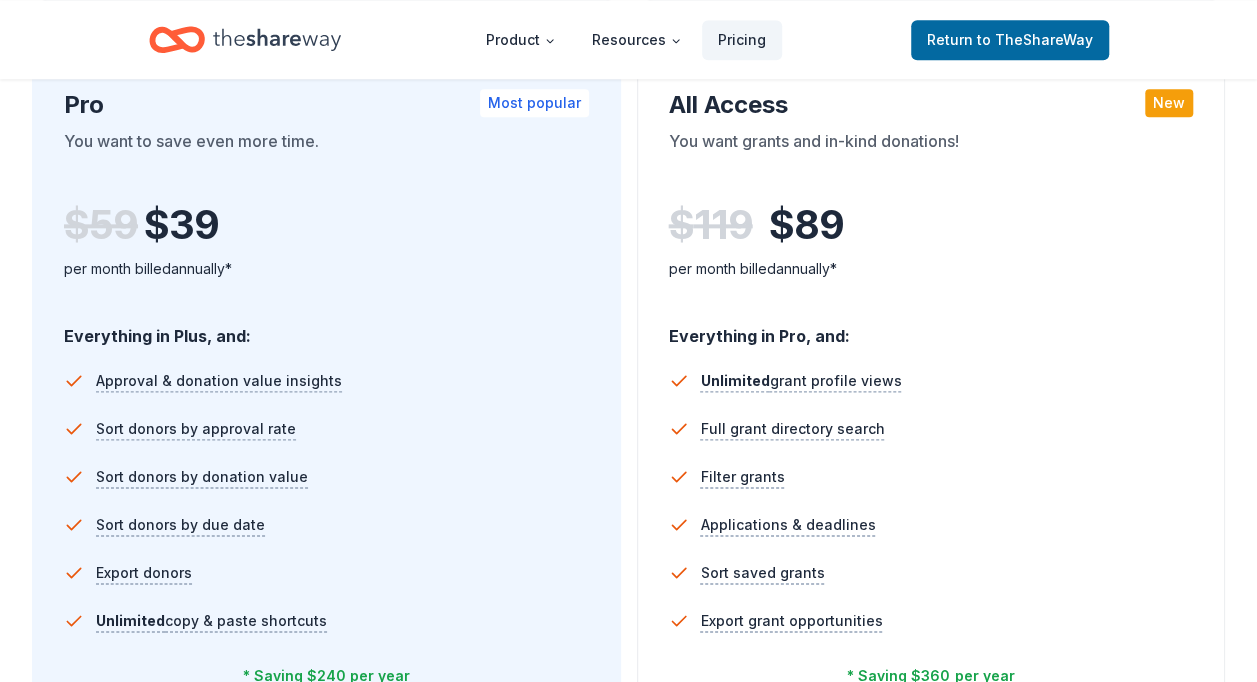 scroll, scrollTop: 1124, scrollLeft: 0, axis: vertical 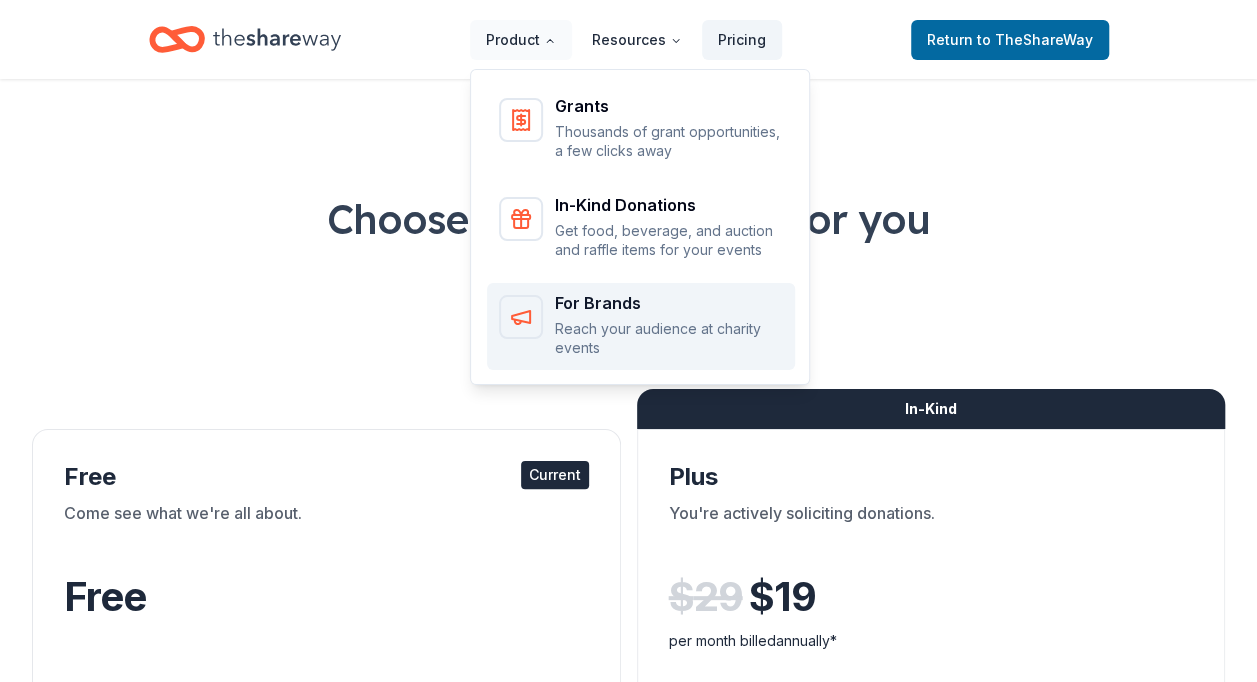 click on "Reach your audience at charity events" at bounding box center (669, 338) 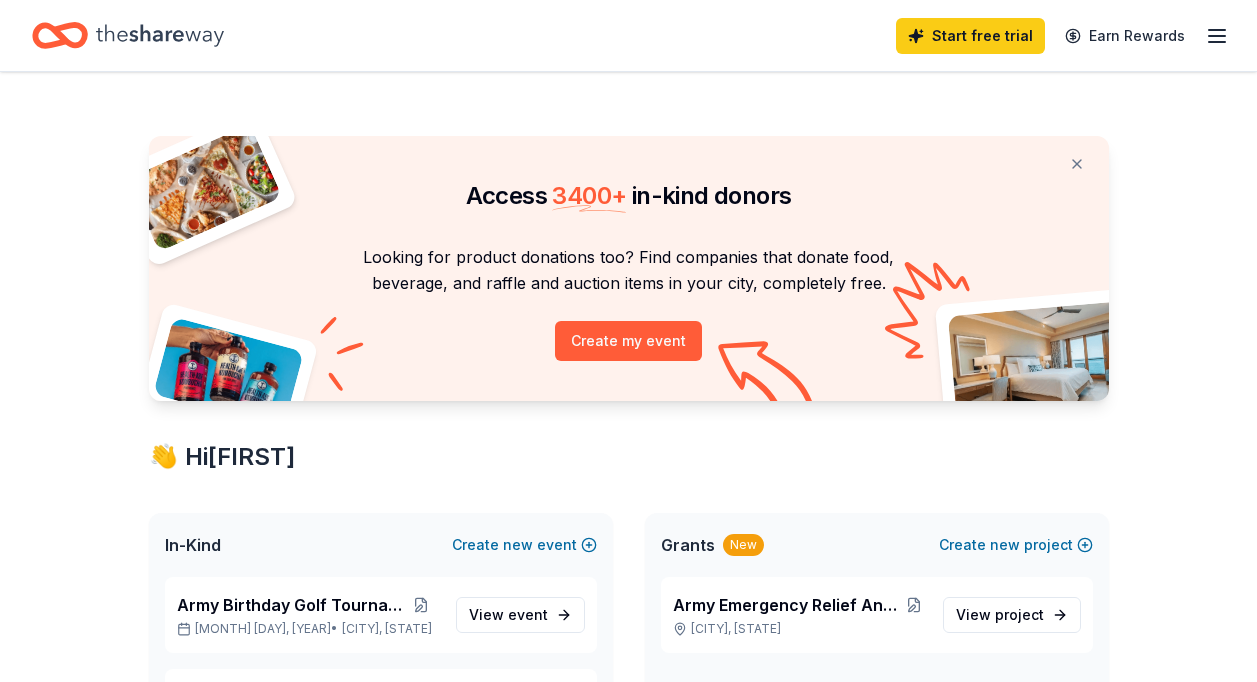 scroll, scrollTop: 0, scrollLeft: 0, axis: both 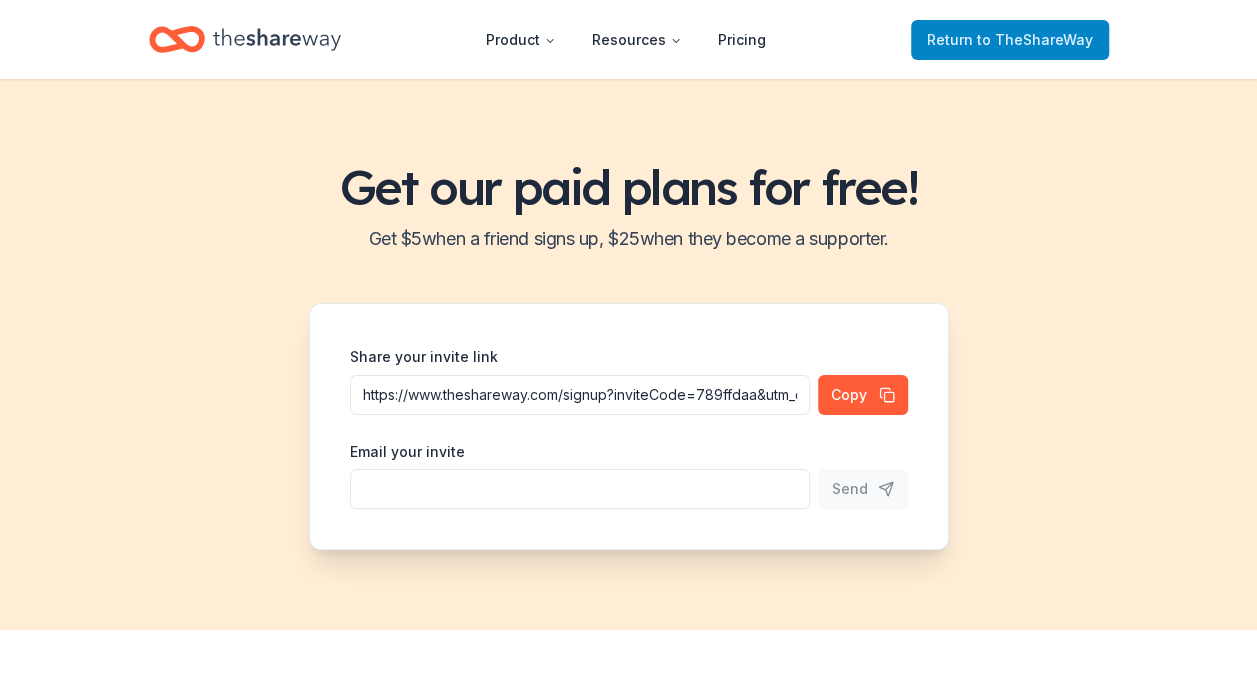 click on "Return to TheShareWay" at bounding box center [1010, 40] 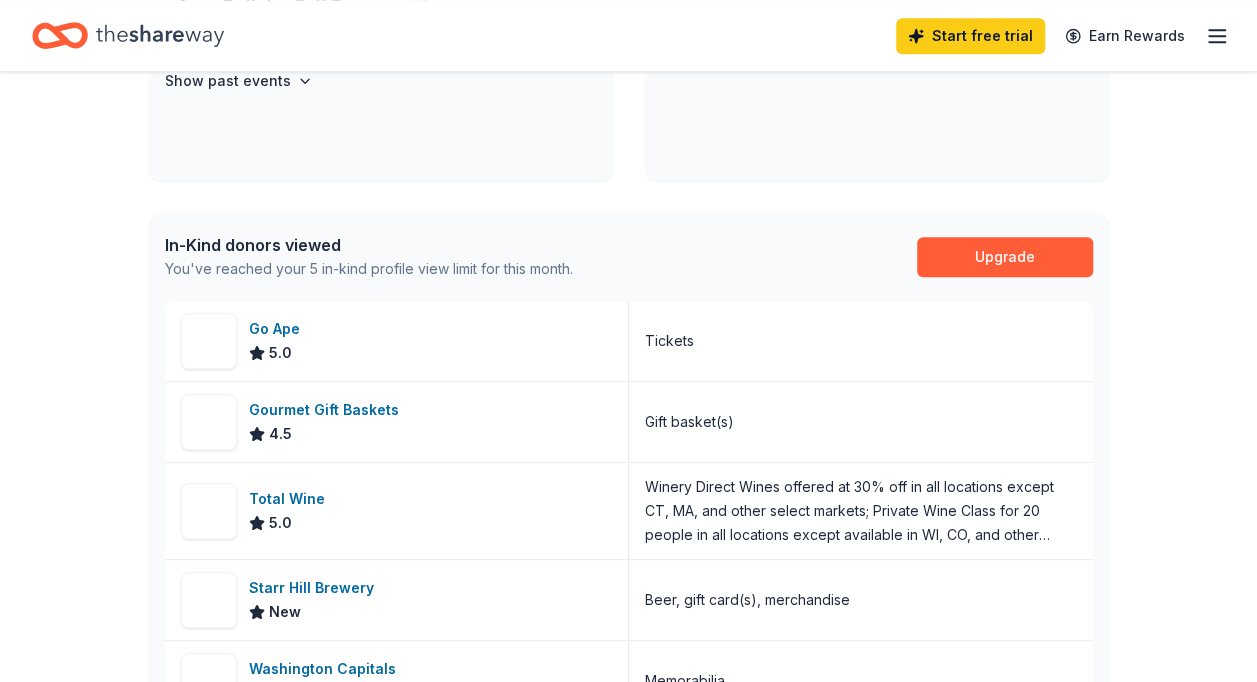 scroll, scrollTop: 303, scrollLeft: 0, axis: vertical 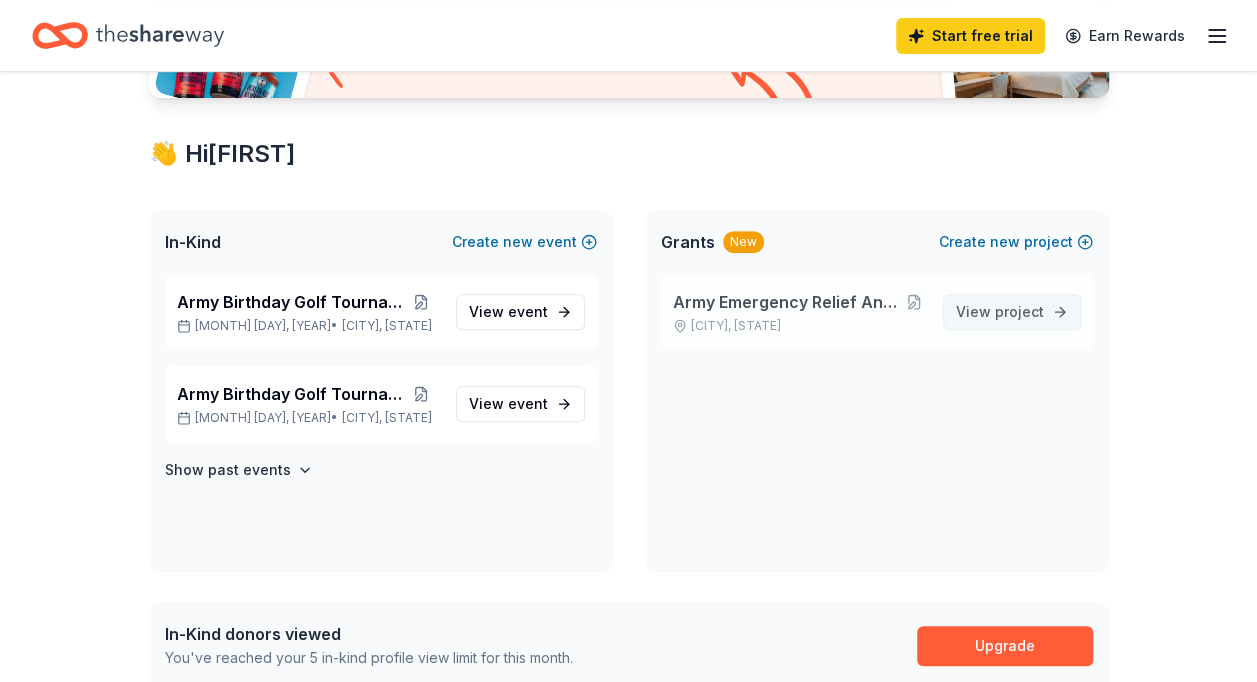click on "project" at bounding box center [1019, 311] 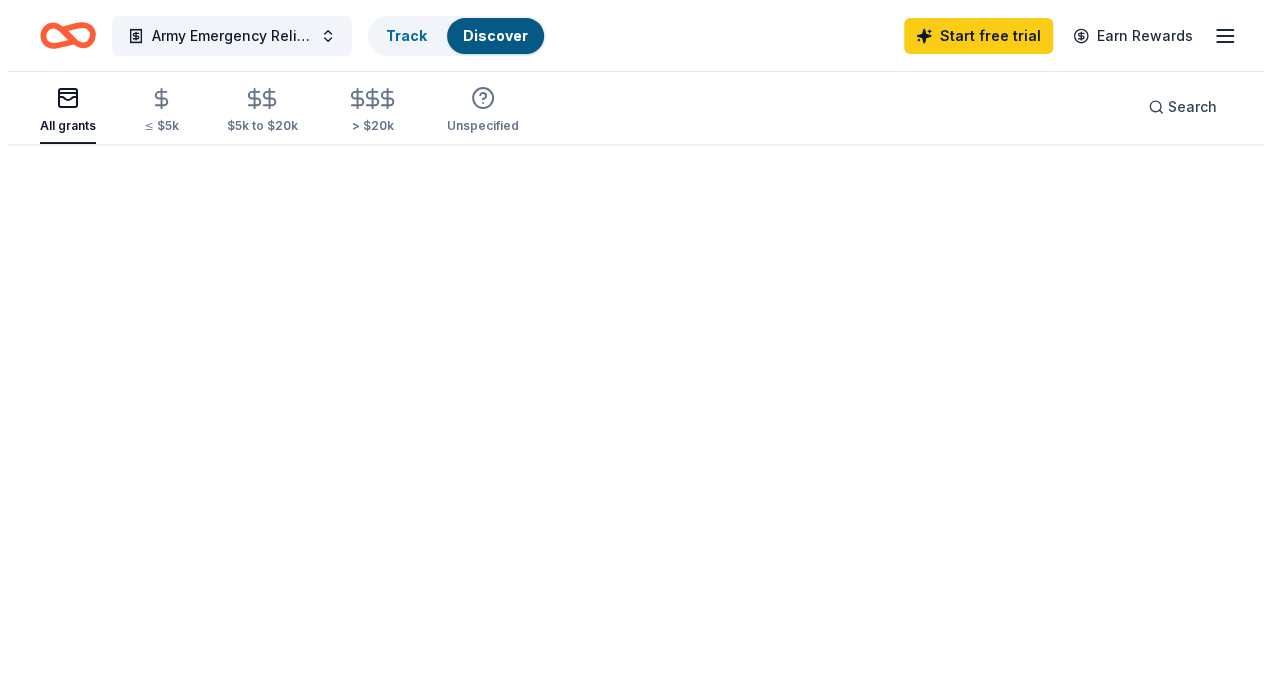 scroll, scrollTop: 0, scrollLeft: 0, axis: both 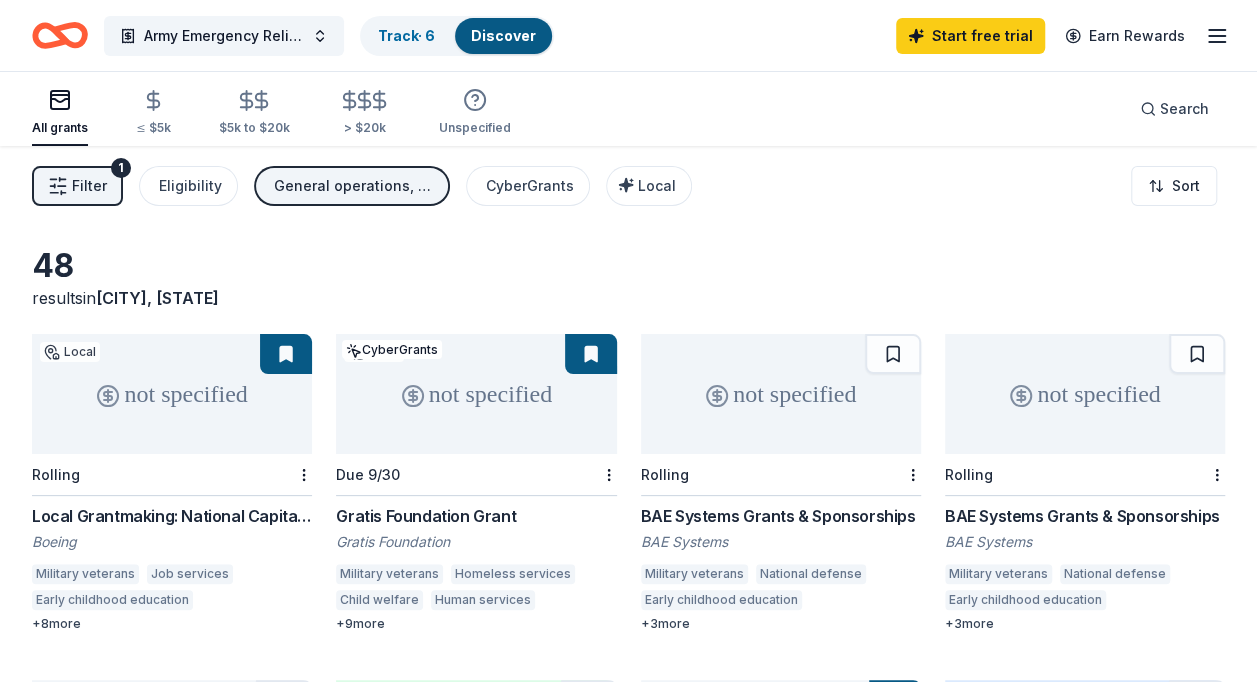 click on "Filter" at bounding box center (89, 186) 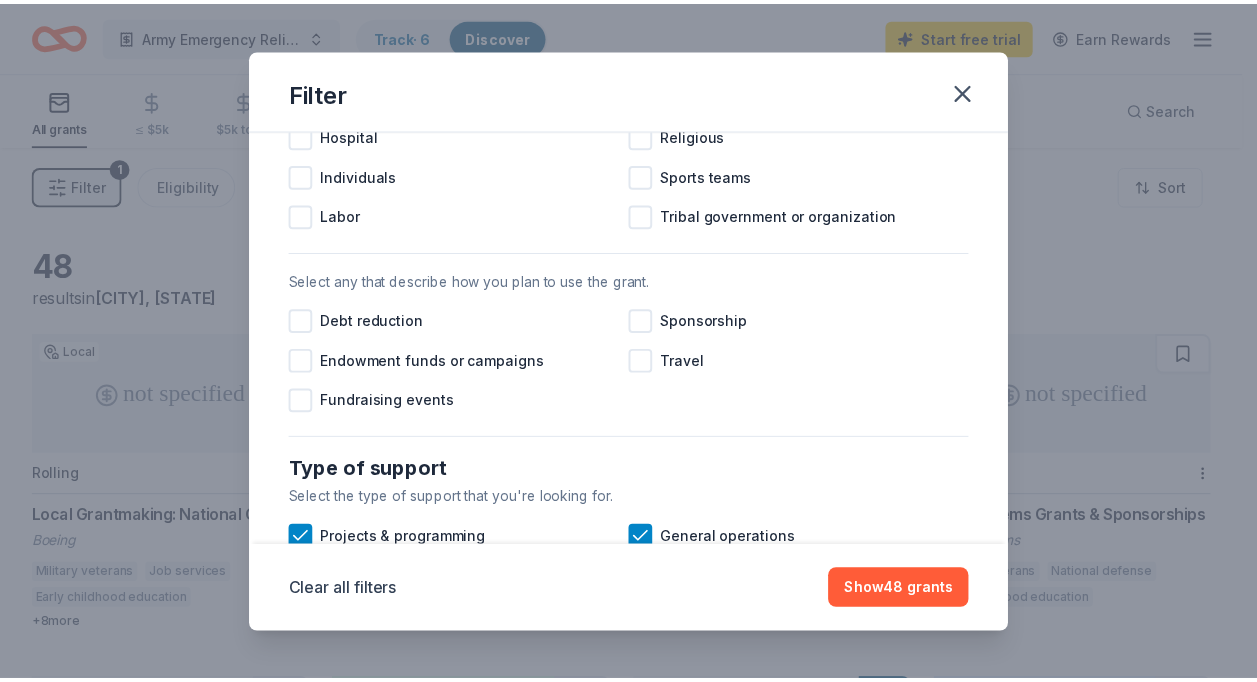 scroll, scrollTop: 486, scrollLeft: 0, axis: vertical 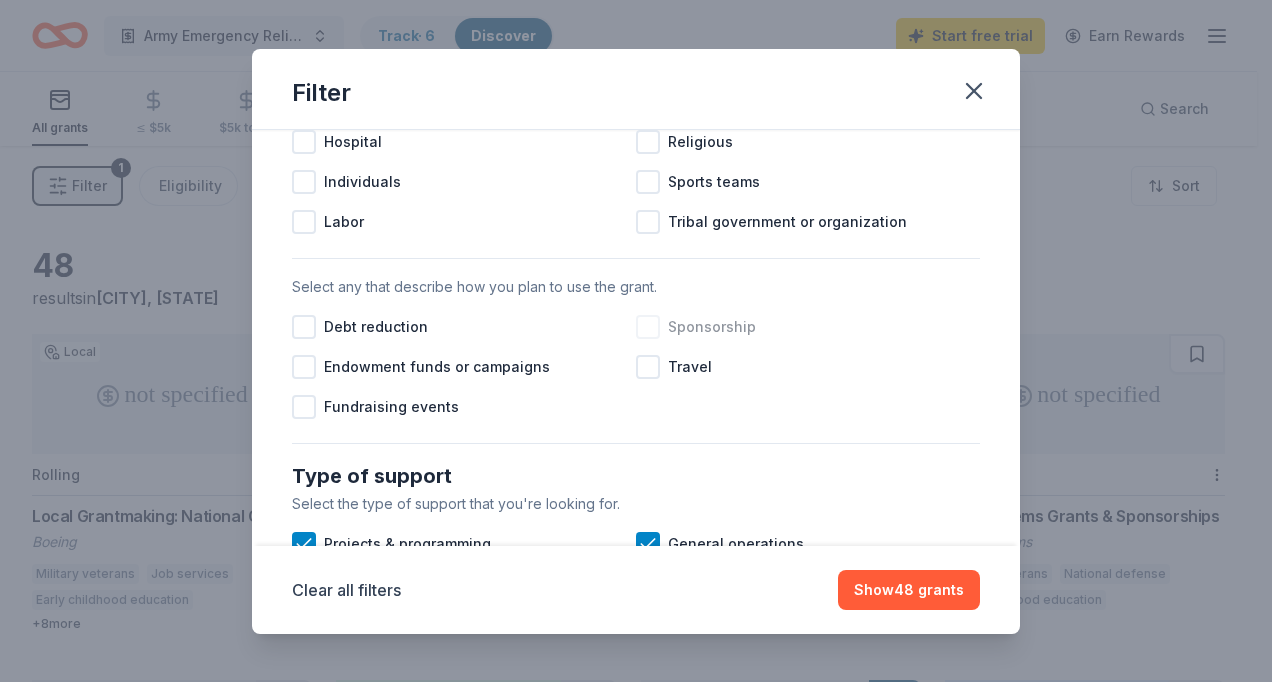 click at bounding box center [648, 327] 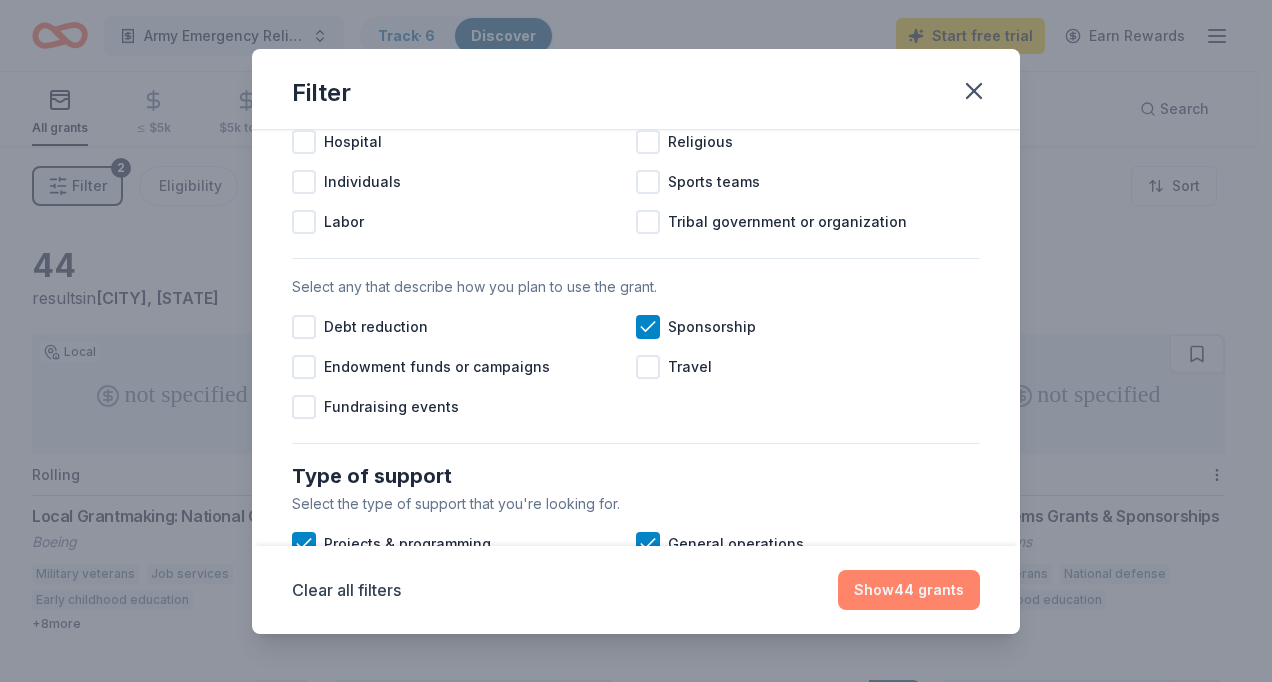 click on "Show  44   grants" at bounding box center (909, 590) 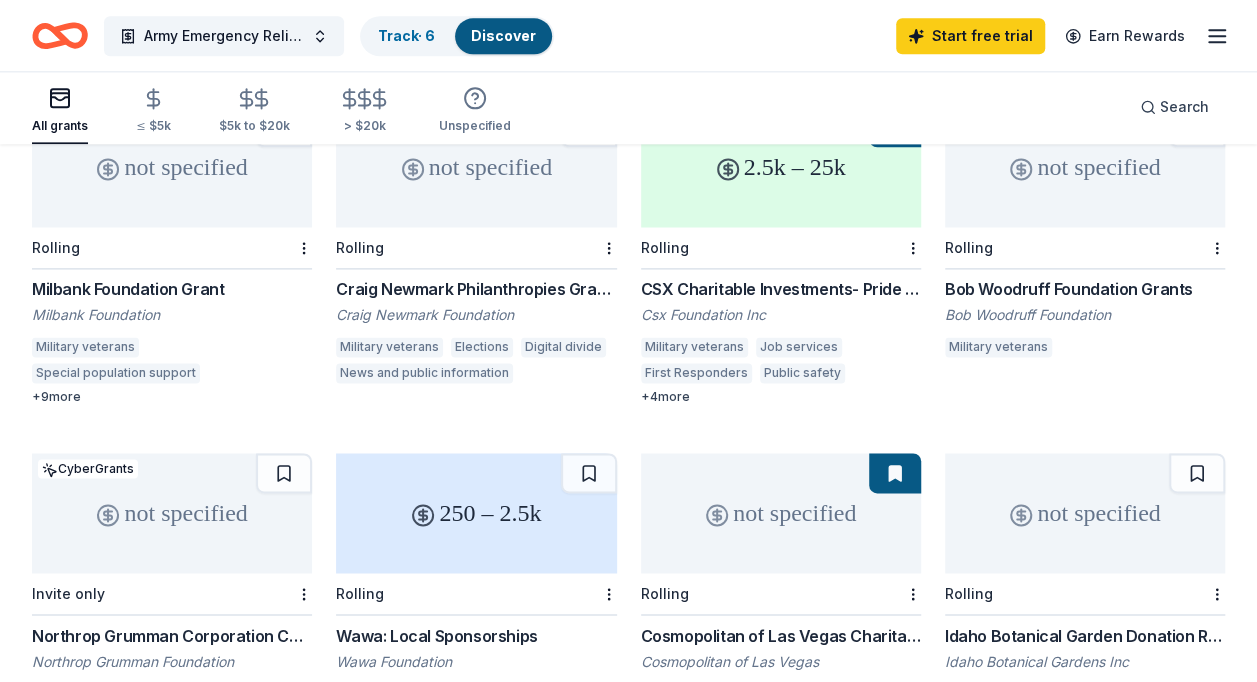 scroll, scrollTop: 1274, scrollLeft: 0, axis: vertical 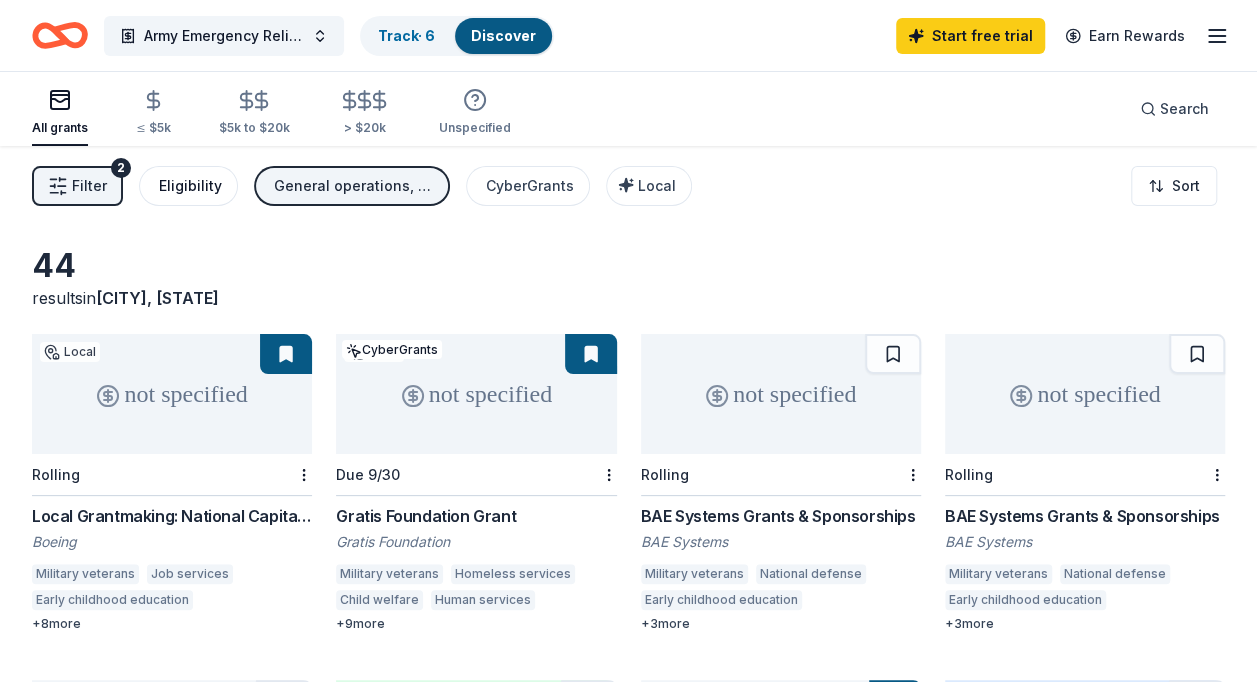 click on "Eligibility" at bounding box center [190, 186] 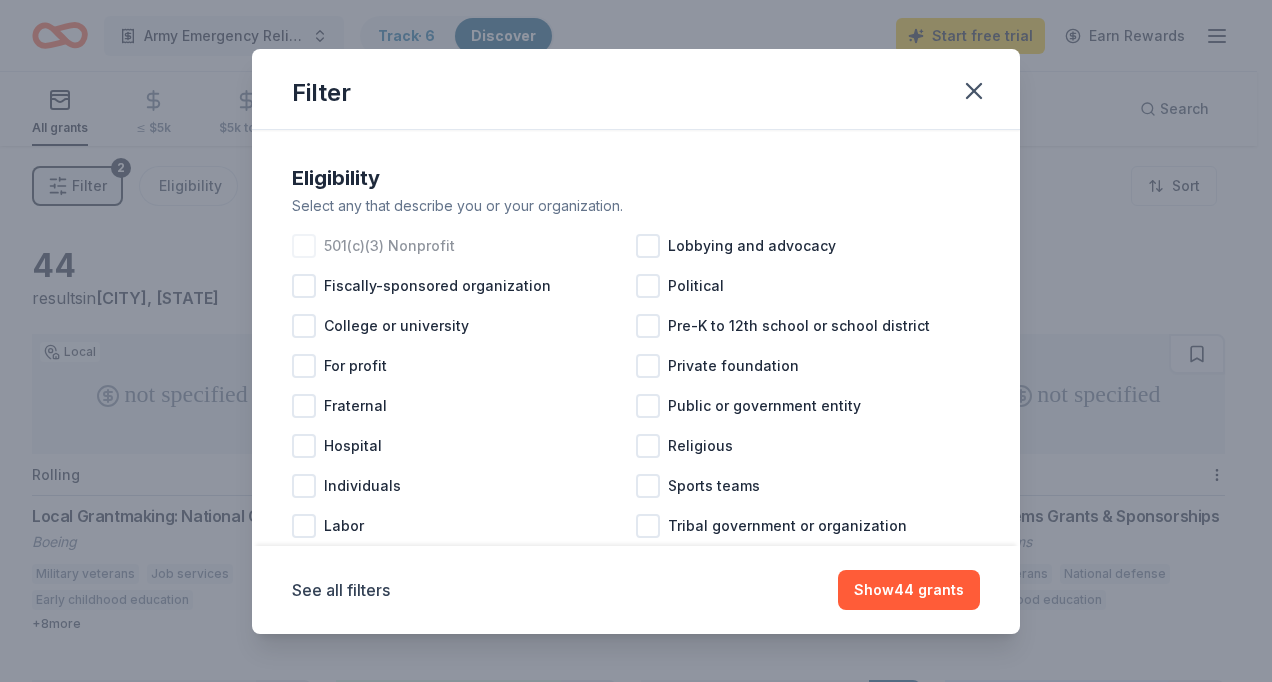 click at bounding box center (304, 246) 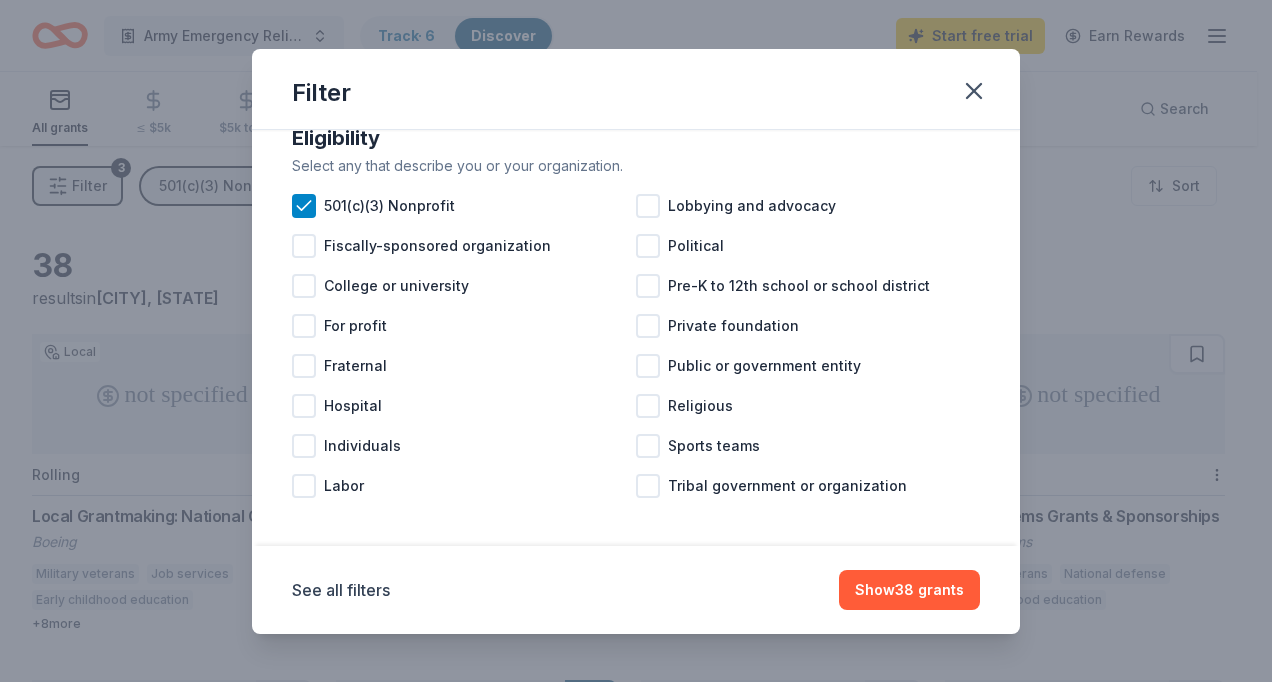 scroll, scrollTop: 47, scrollLeft: 0, axis: vertical 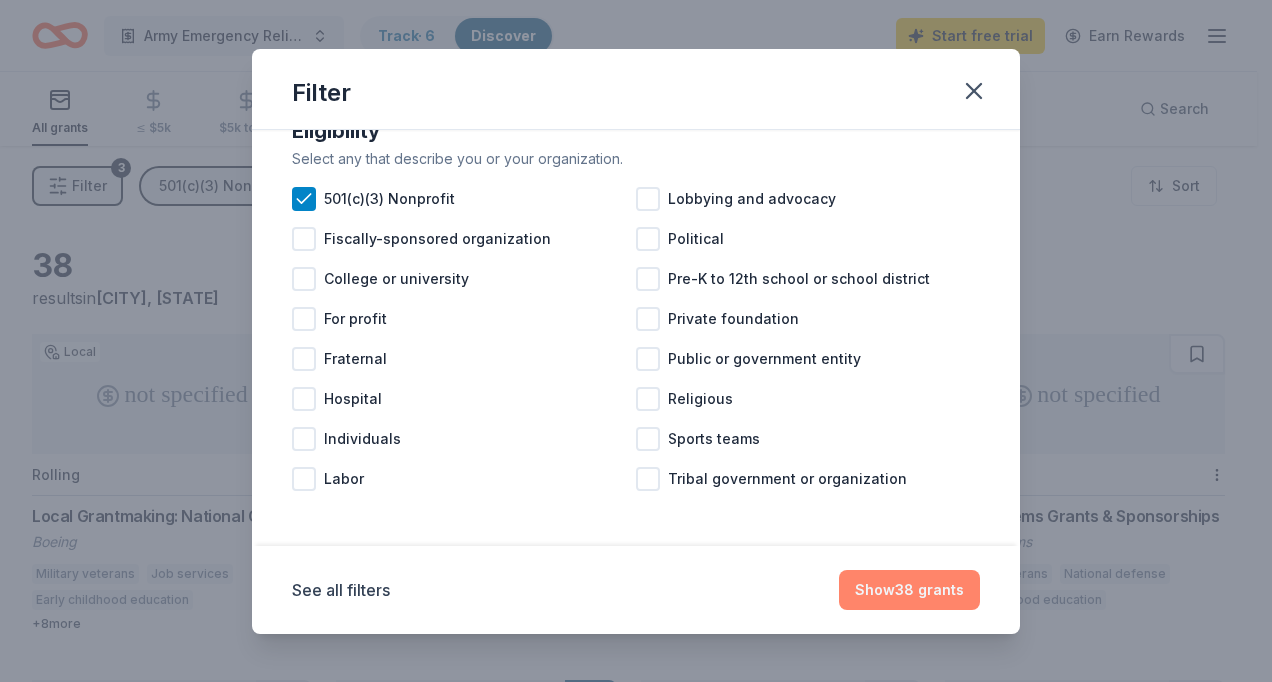 click on "Show  38   grants" at bounding box center (909, 590) 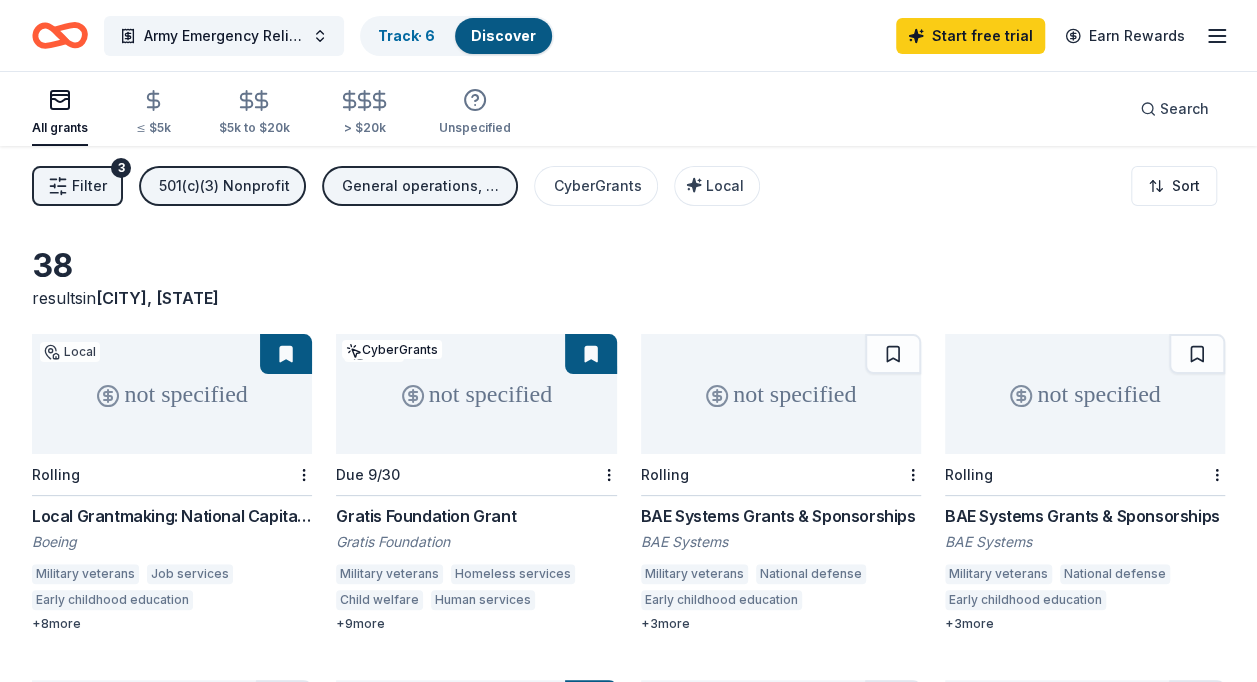 click on "General operations, Projects & programming" at bounding box center (422, 186) 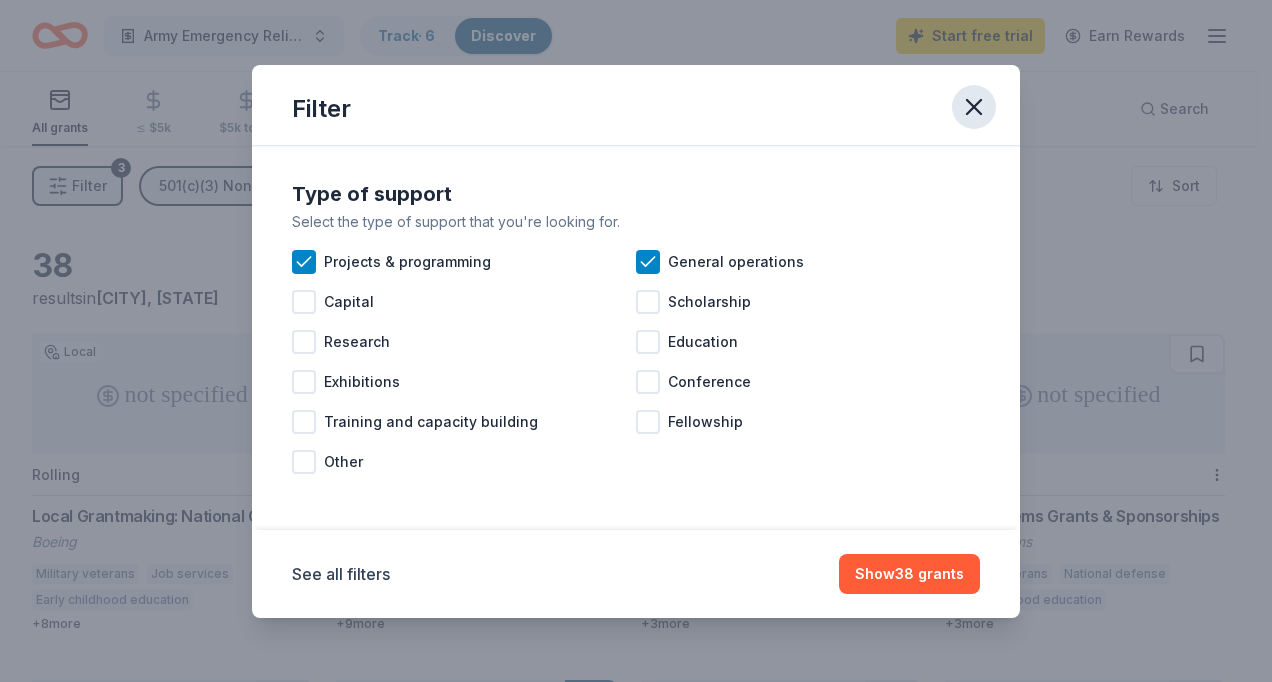 click 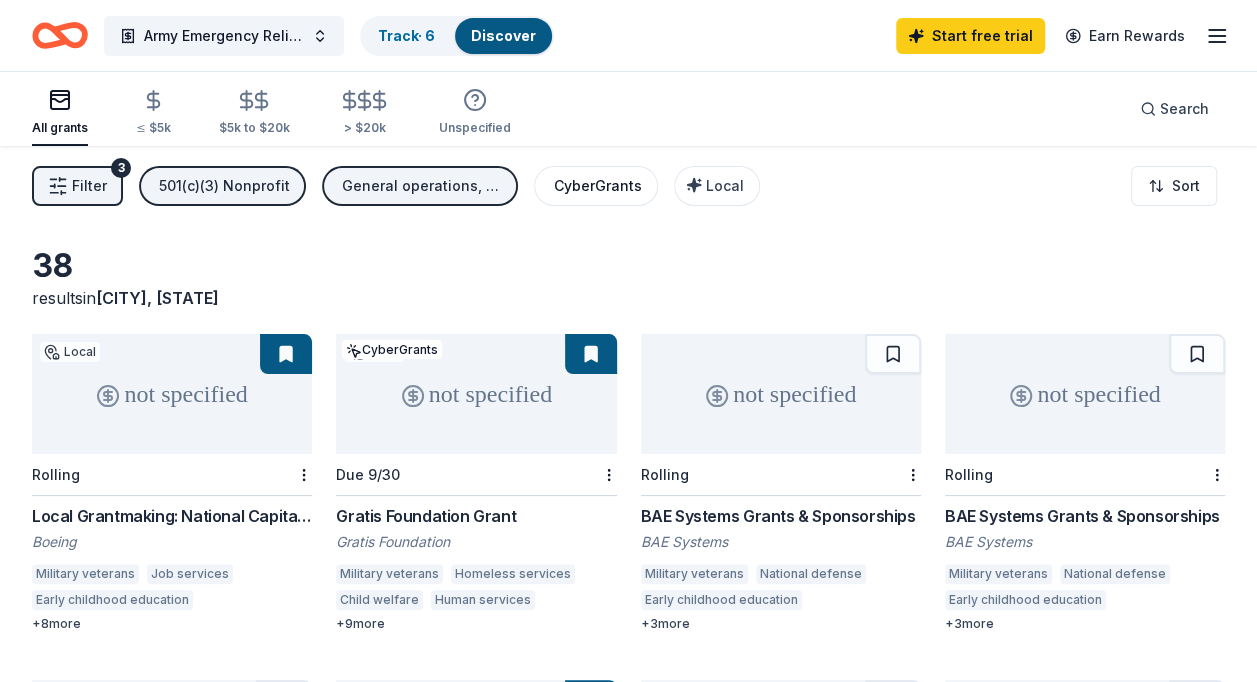 click on "CyberGrants" at bounding box center (596, 186) 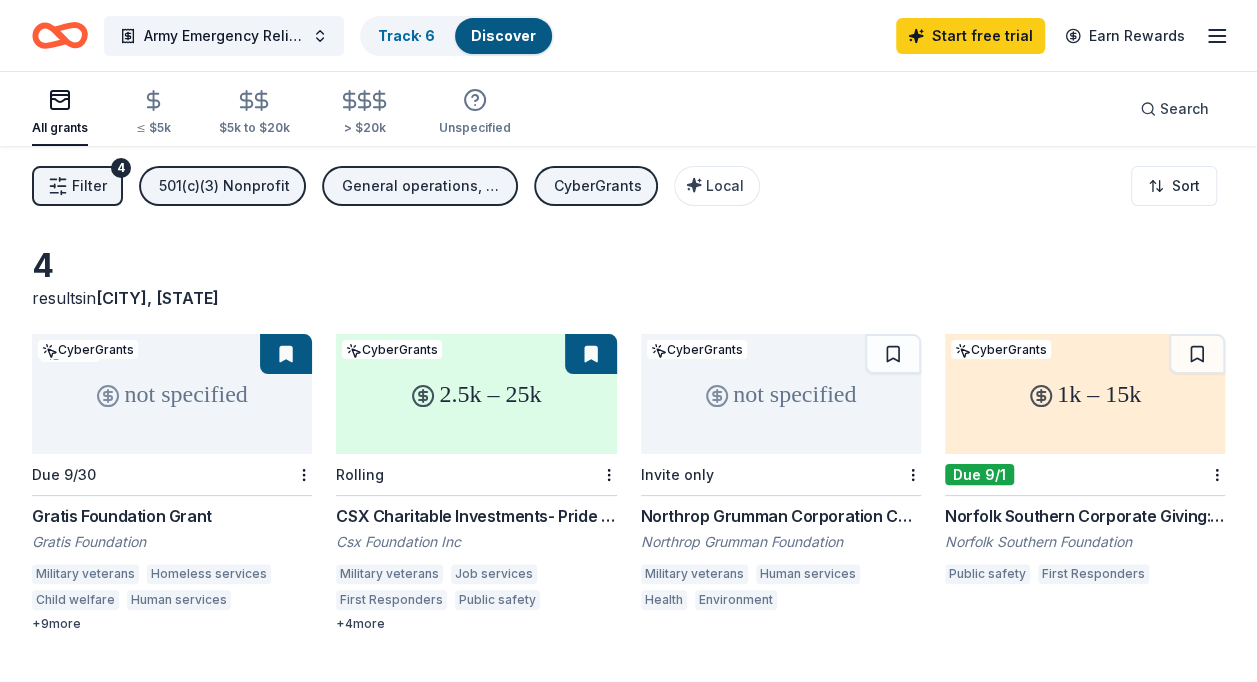 click on "Filter" at bounding box center (89, 186) 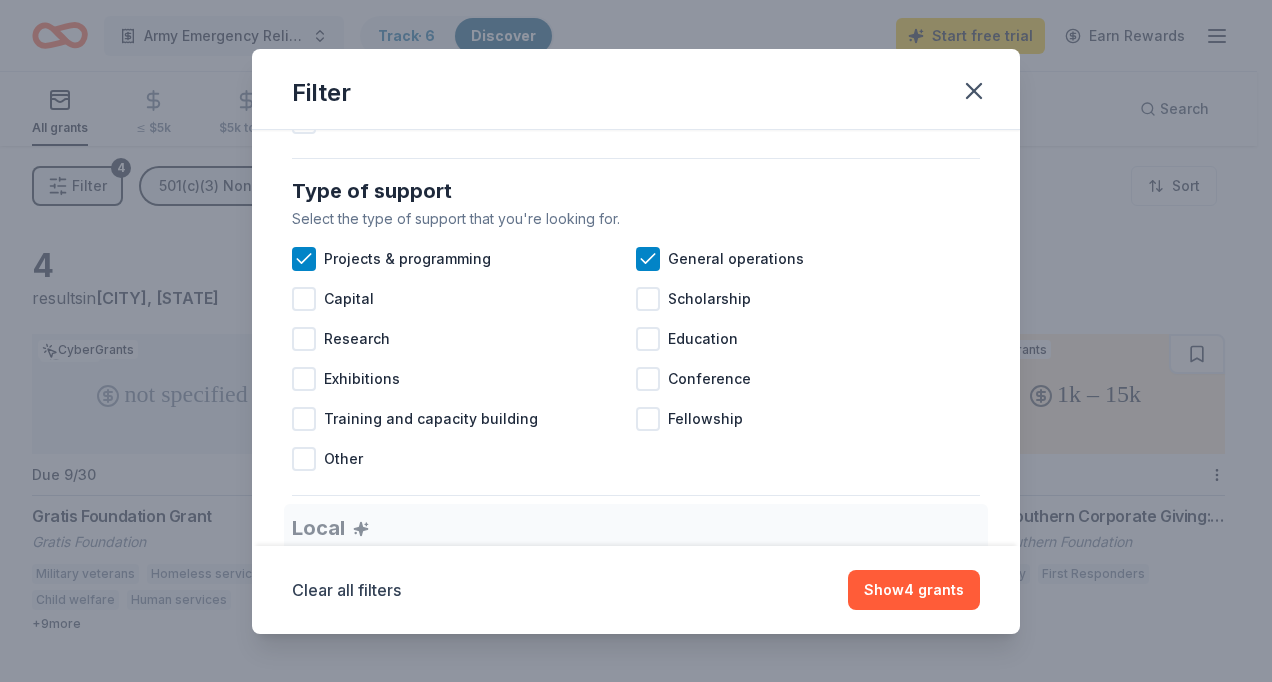 scroll, scrollTop: 774, scrollLeft: 0, axis: vertical 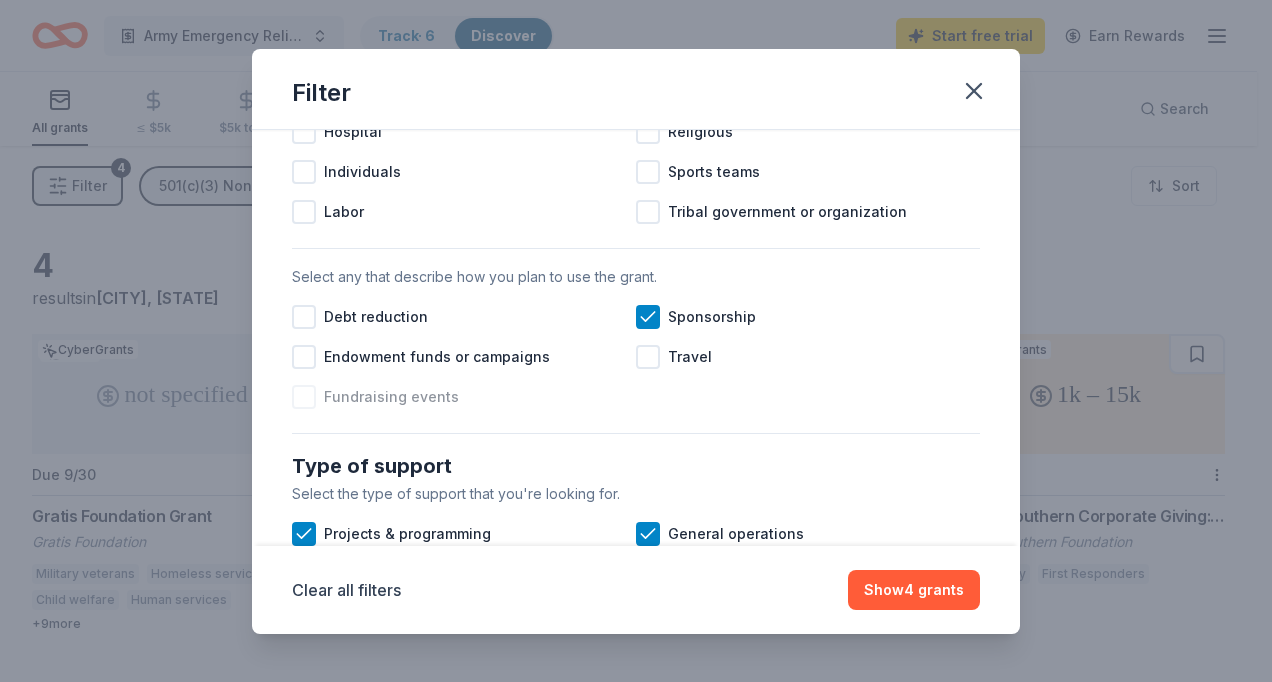 click at bounding box center [304, 397] 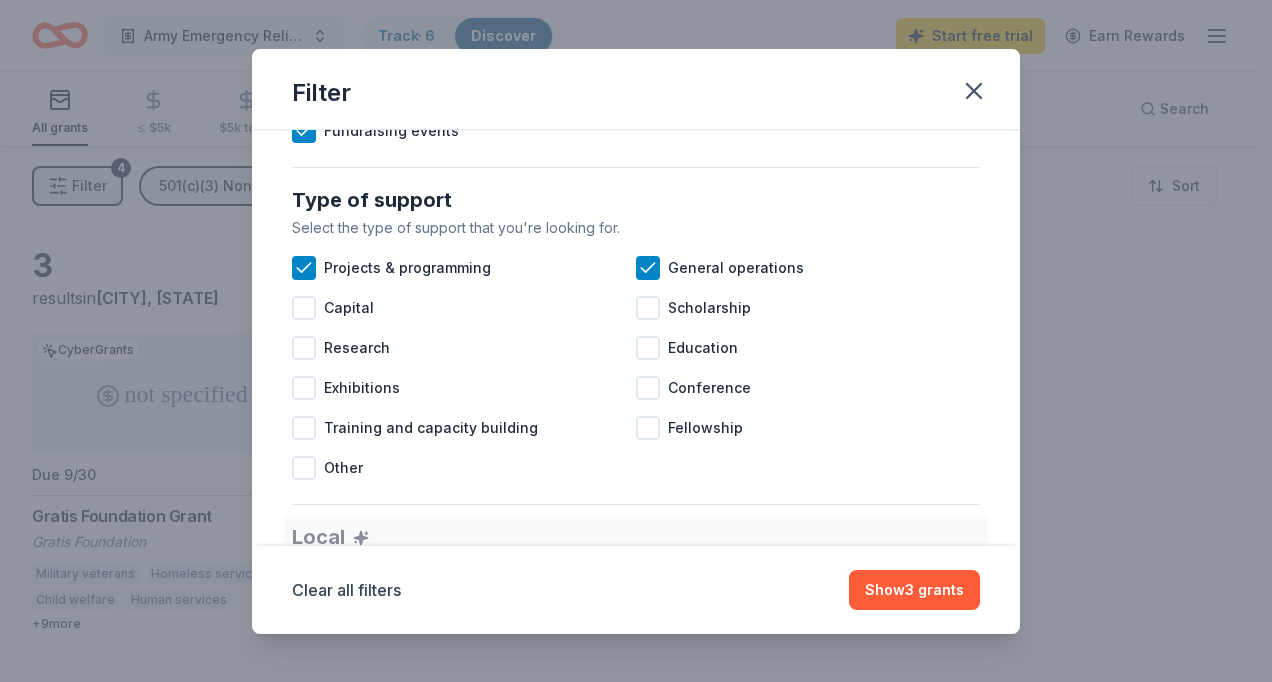 scroll, scrollTop: 784, scrollLeft: 0, axis: vertical 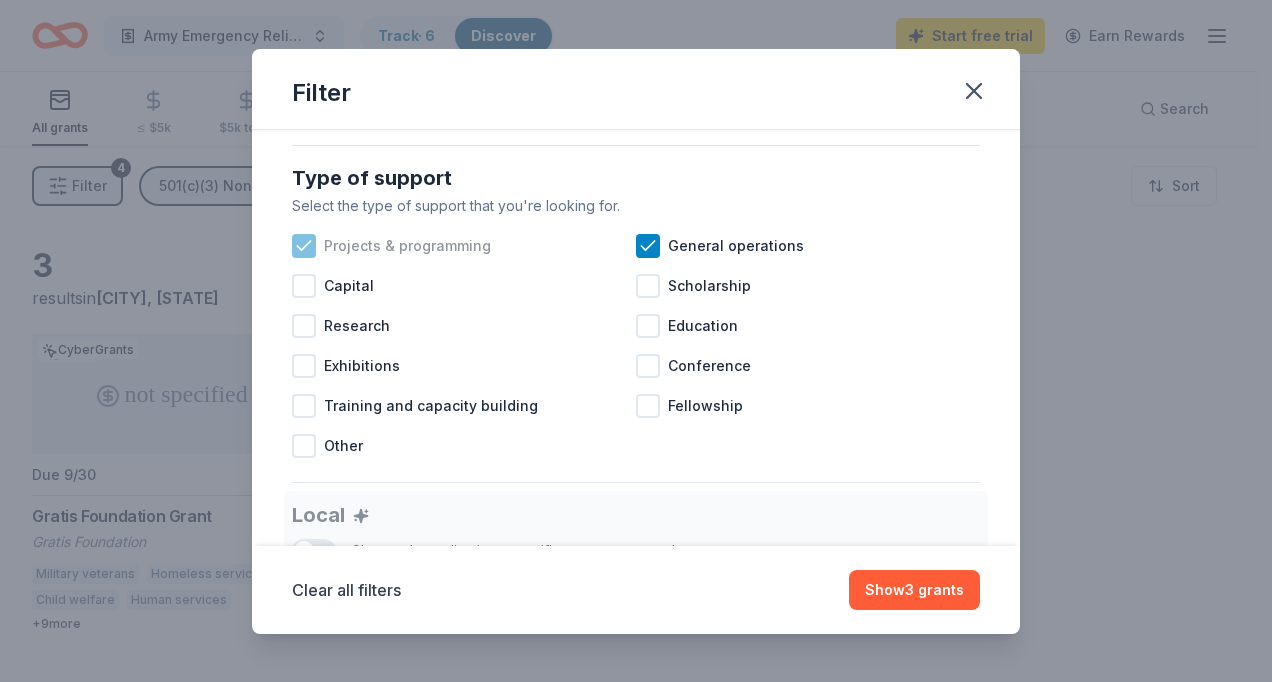 click 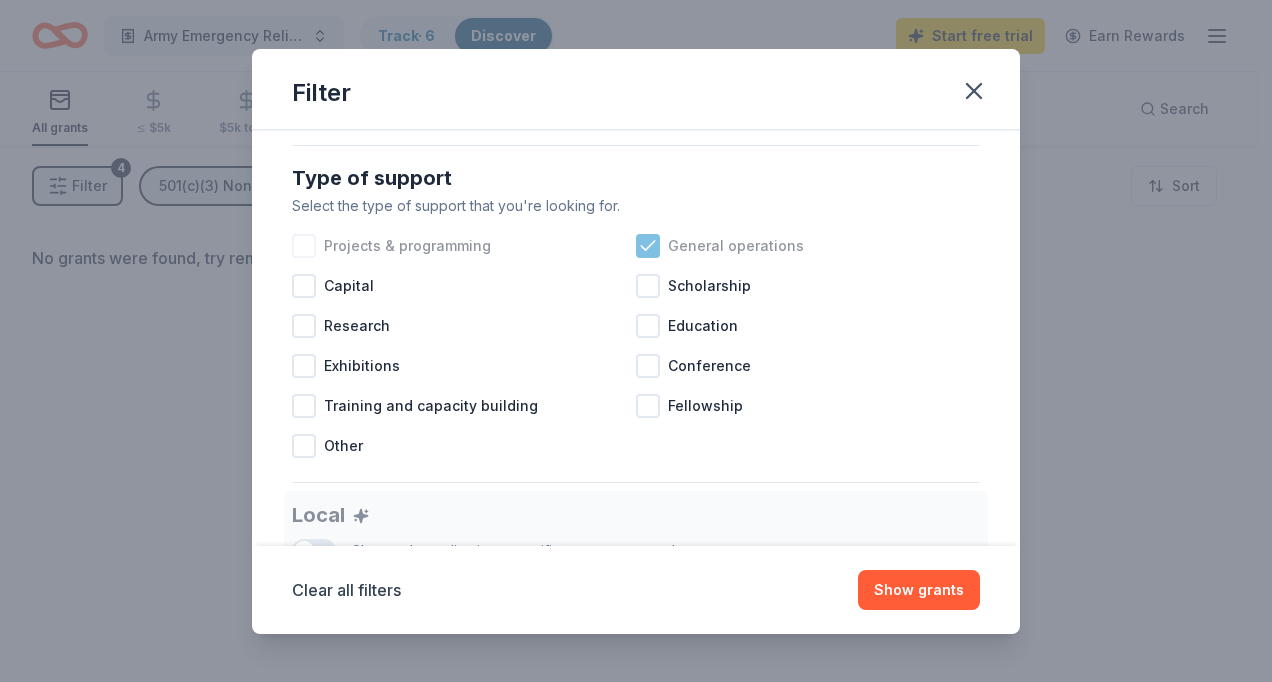 click 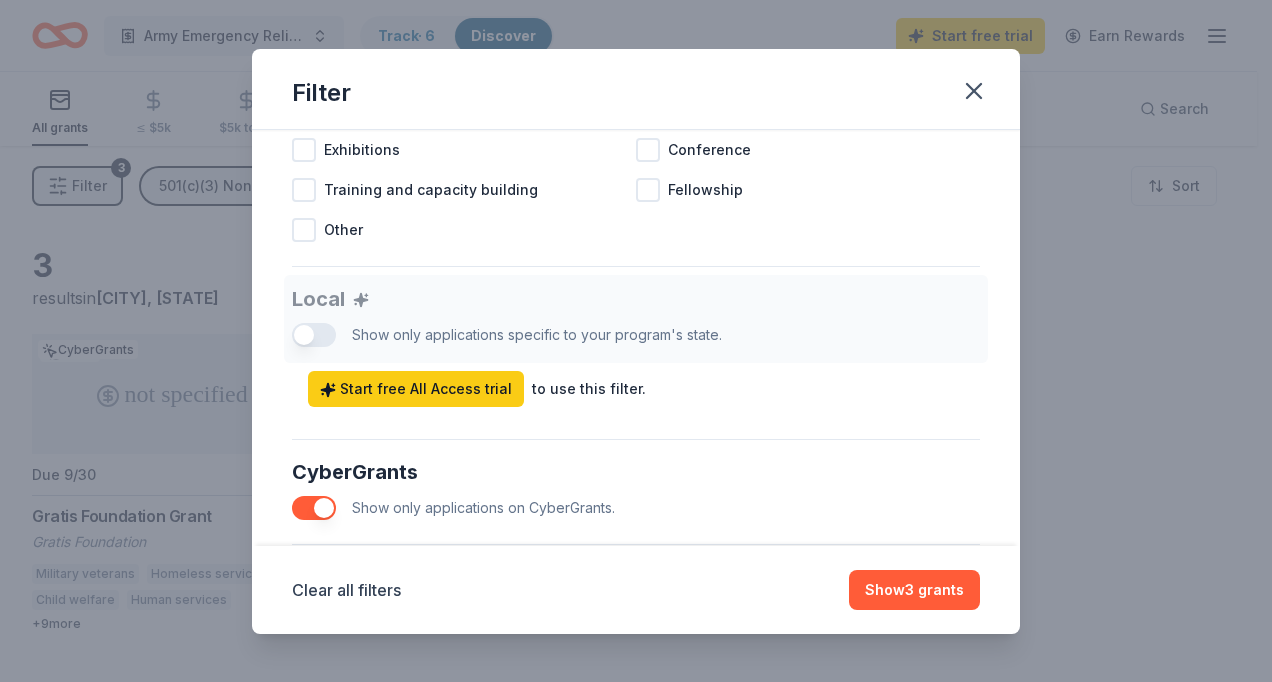 scroll, scrollTop: 1006, scrollLeft: 0, axis: vertical 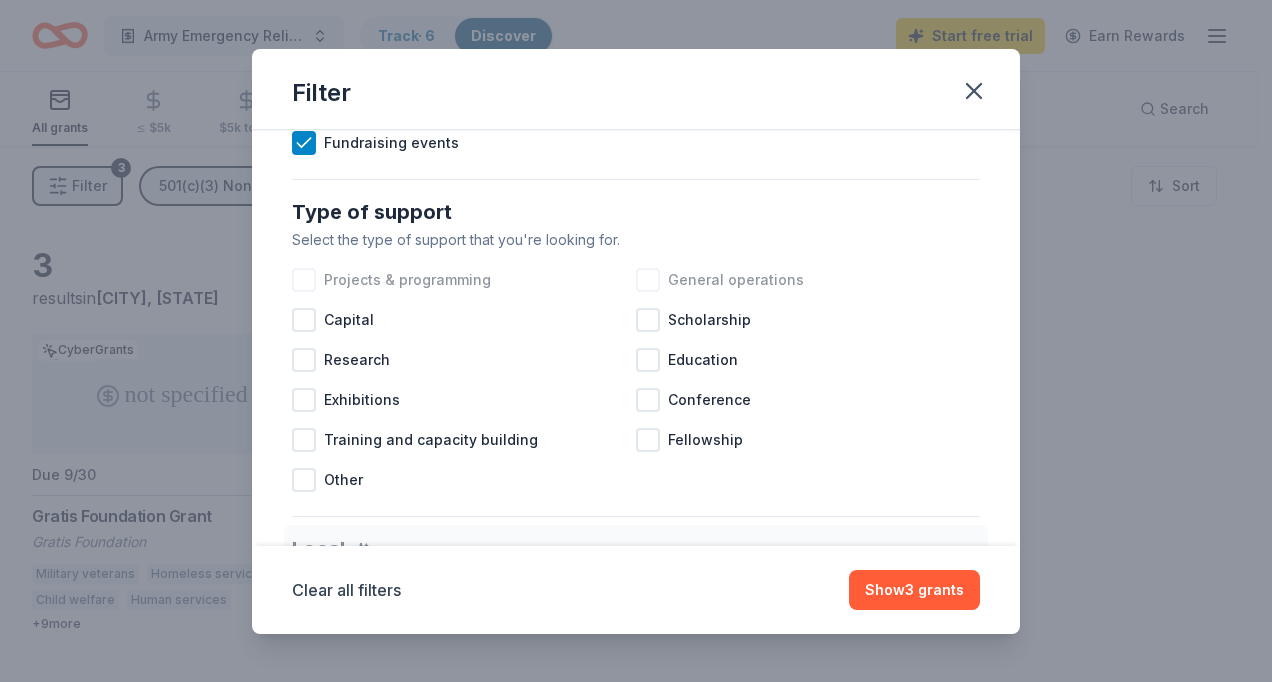 click at bounding box center (648, 280) 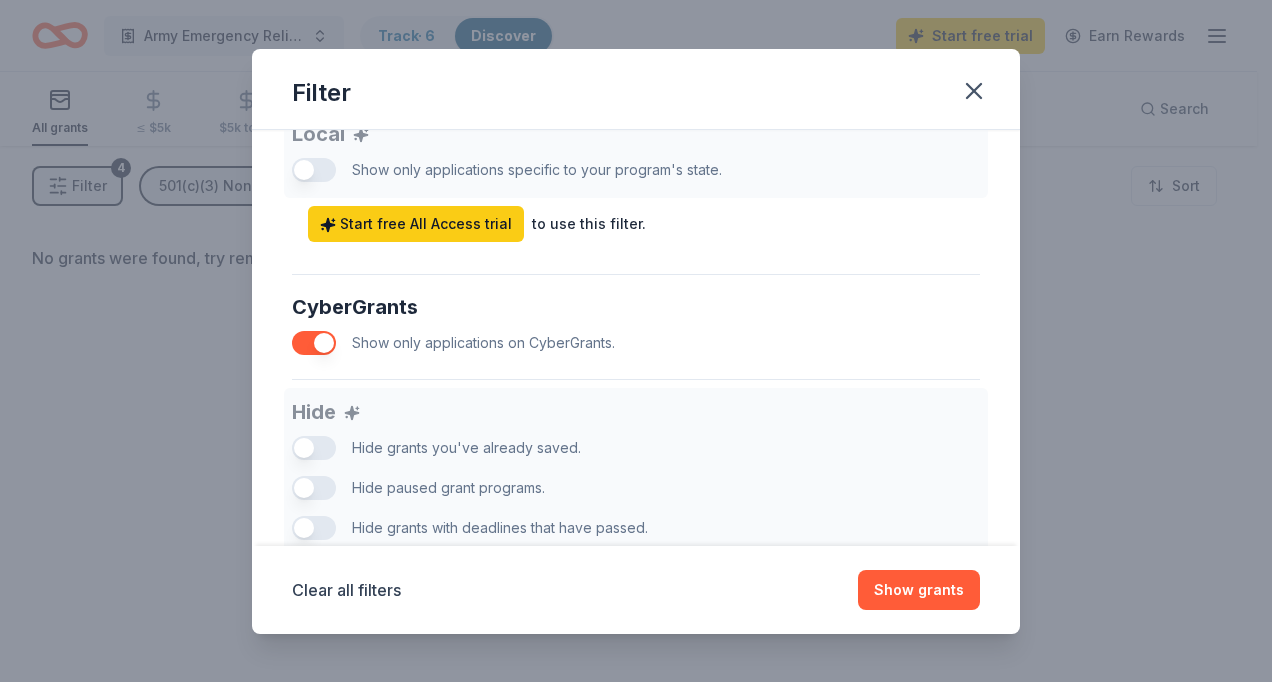 scroll, scrollTop: 1300, scrollLeft: 0, axis: vertical 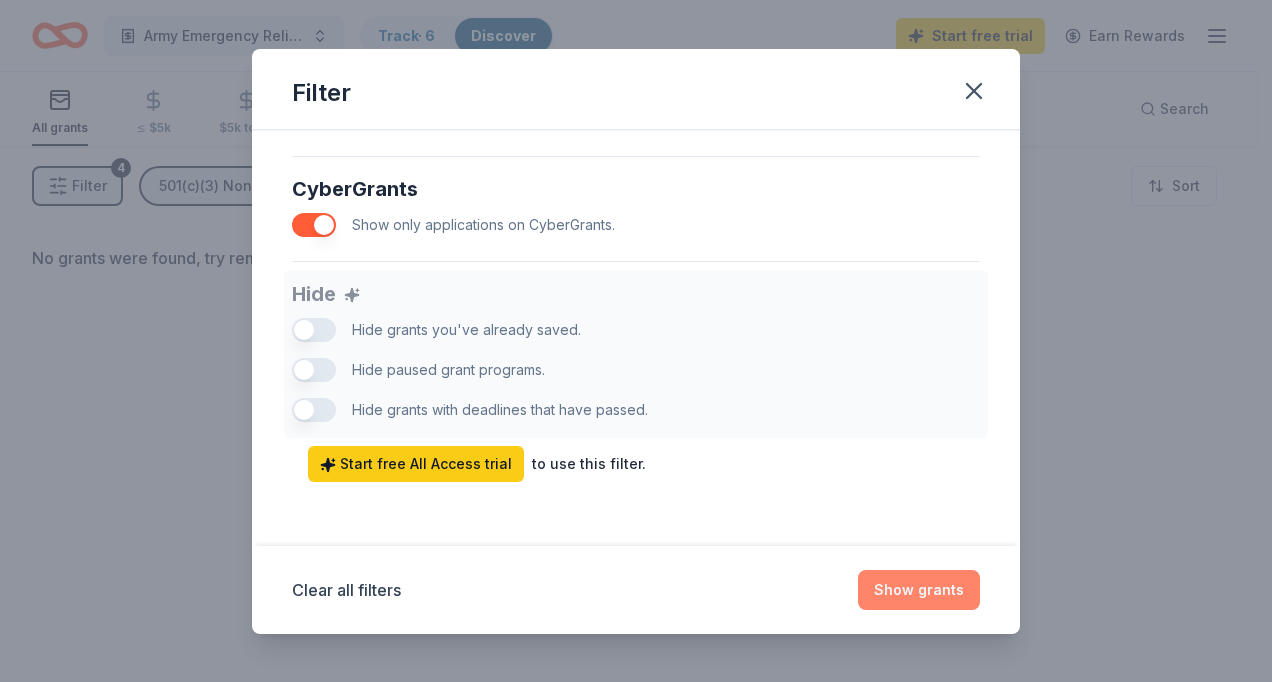 click on "Show    grants" at bounding box center [919, 590] 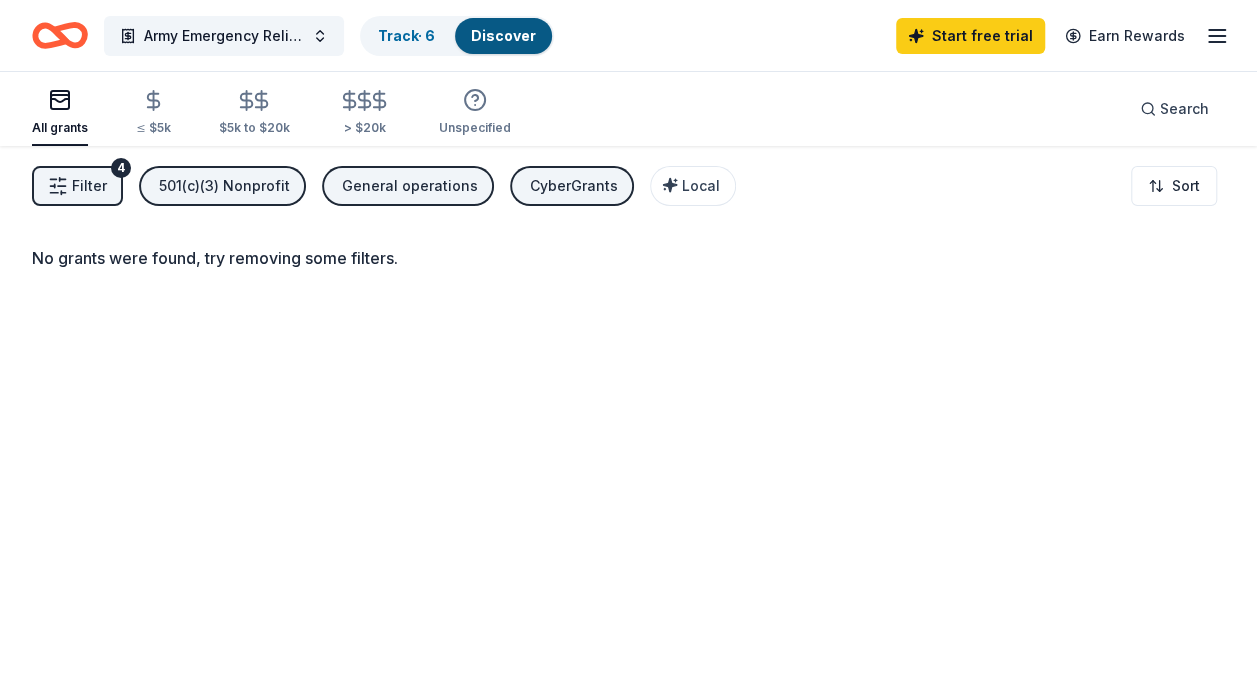 click on "Filter" at bounding box center [89, 186] 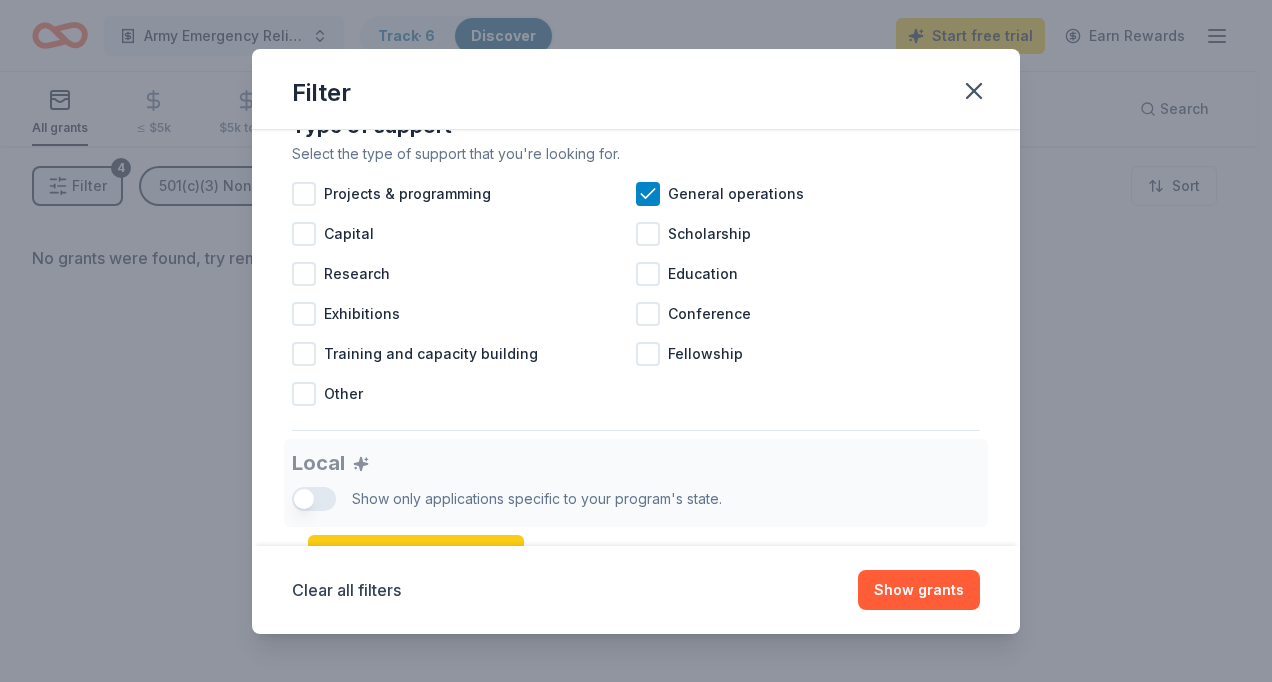 scroll, scrollTop: 870, scrollLeft: 0, axis: vertical 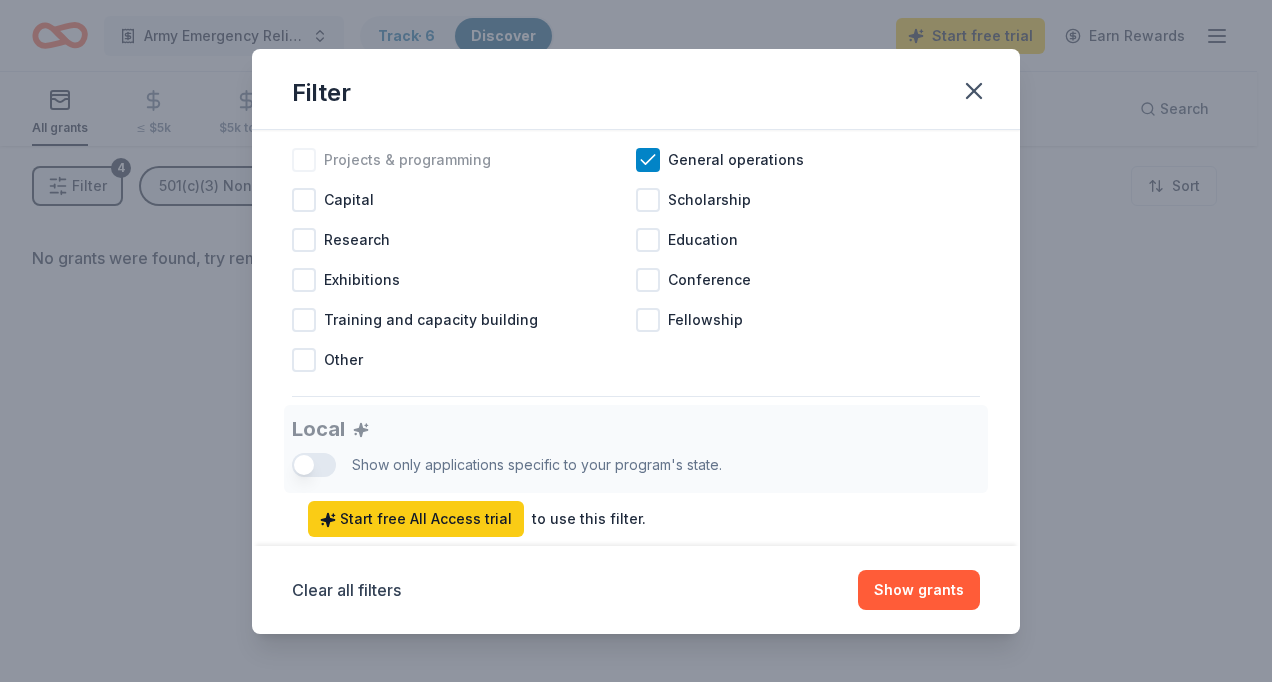 click at bounding box center [304, 160] 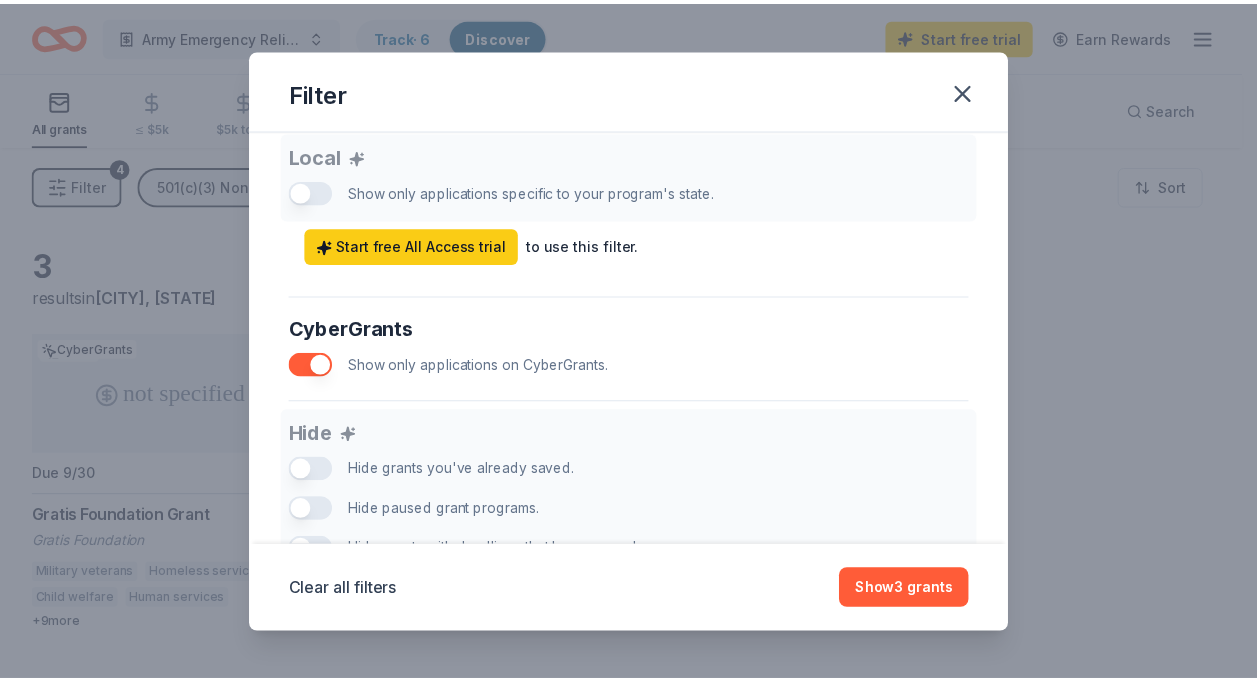 scroll, scrollTop: 1156, scrollLeft: 0, axis: vertical 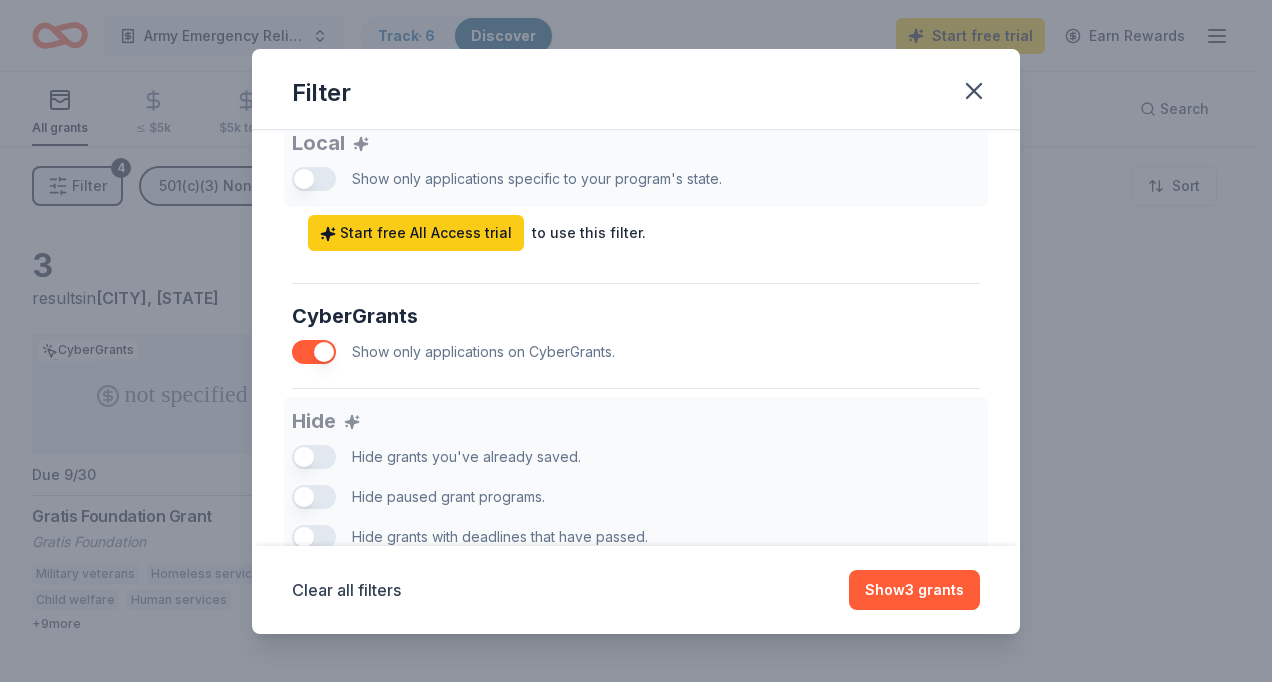 click at bounding box center [314, 352] 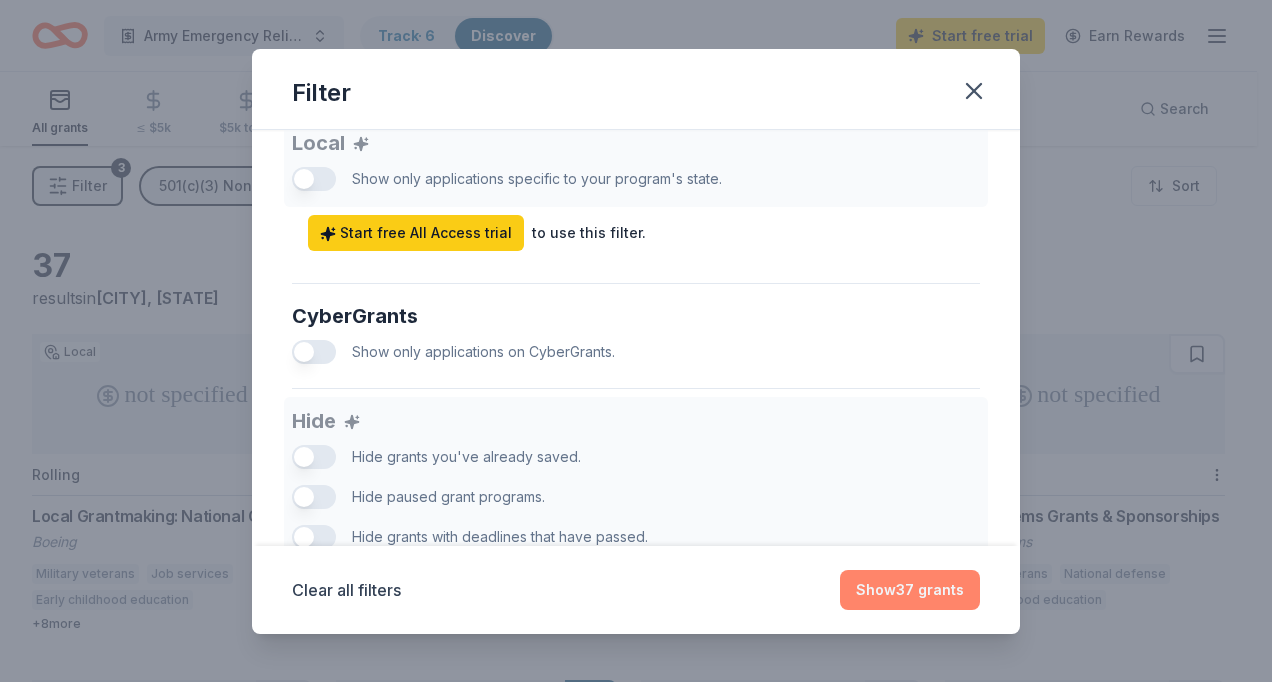 click on "Show  37   grants" at bounding box center (910, 590) 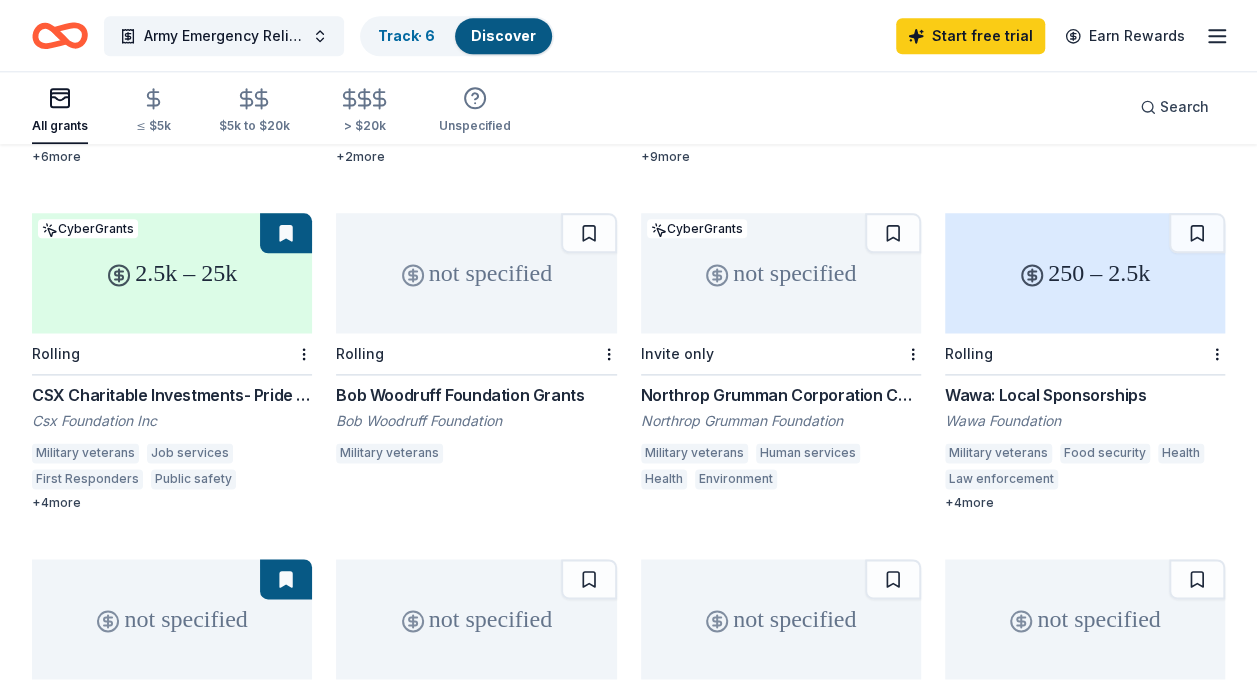 scroll, scrollTop: 1162, scrollLeft: 0, axis: vertical 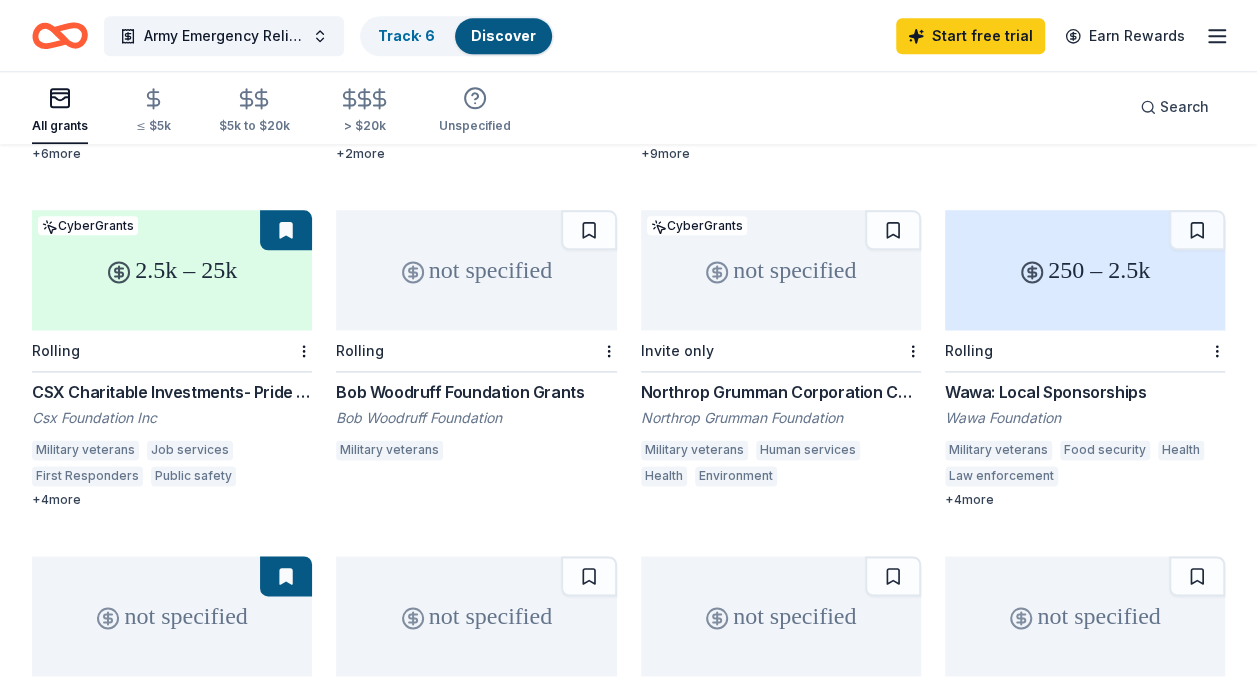 click on "[NUMBER] results in [CITY], [STATE] not specified Local Rolling Local Grantmaking: National Capital Region Boeing Military veterans Job services Early childhood education College preparation STEM education Employment Civic participation Mental health care Financial services Offender re-entry Equal opportunity in education + 8 more not specified Local CyberGrants Due 9/30 Gratis Foundation Grant Gratis Foundation Military veterans Homeless services Child welfare Human services Health care access Health Disaster relief Religion Wildlife biodiversity Education Food security Pediatrics Domestic violence + 9 more not specified Rolling BAE Systems Grants & Sponsorships BAE Systems Military veterans National defense Early childhood education Elementary and secondary education Higher education STEM education + 3 more not specified Rolling BAE Systems Grants & Sponsorships BAE Systems Military veterans National defense Early childhood education Elementary and secondary education Higher education STEM education + 3 1" at bounding box center (628, 344) 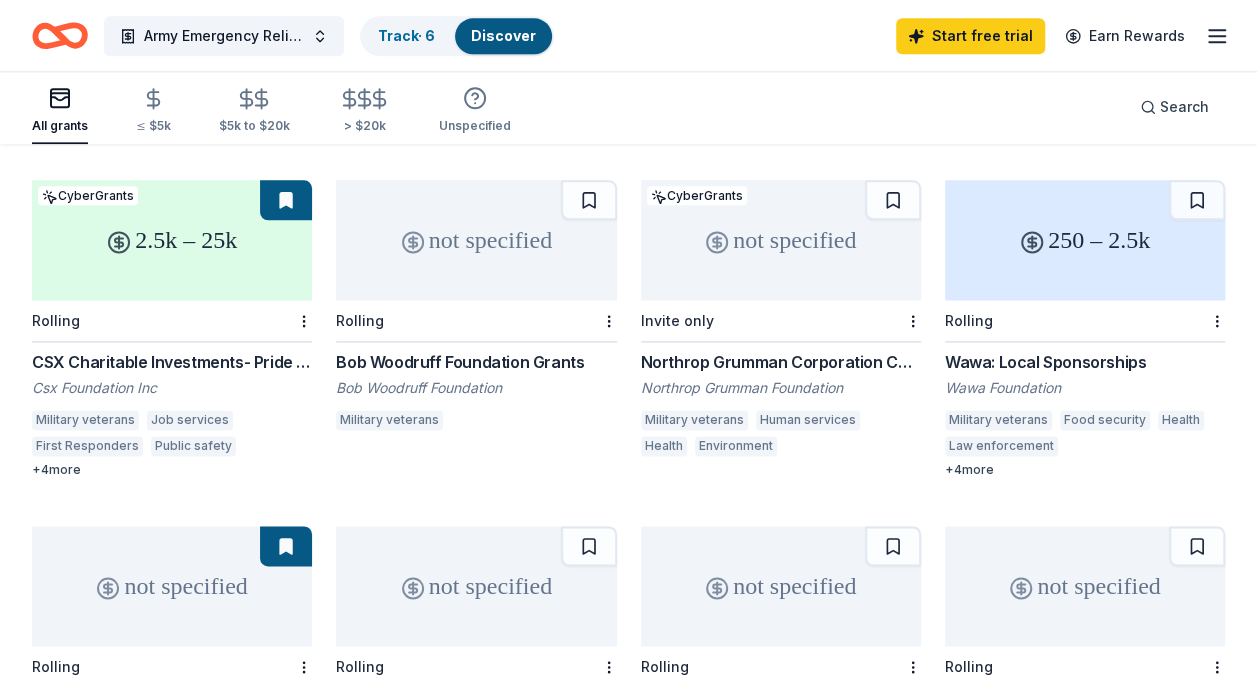 scroll, scrollTop: 1186, scrollLeft: 0, axis: vertical 